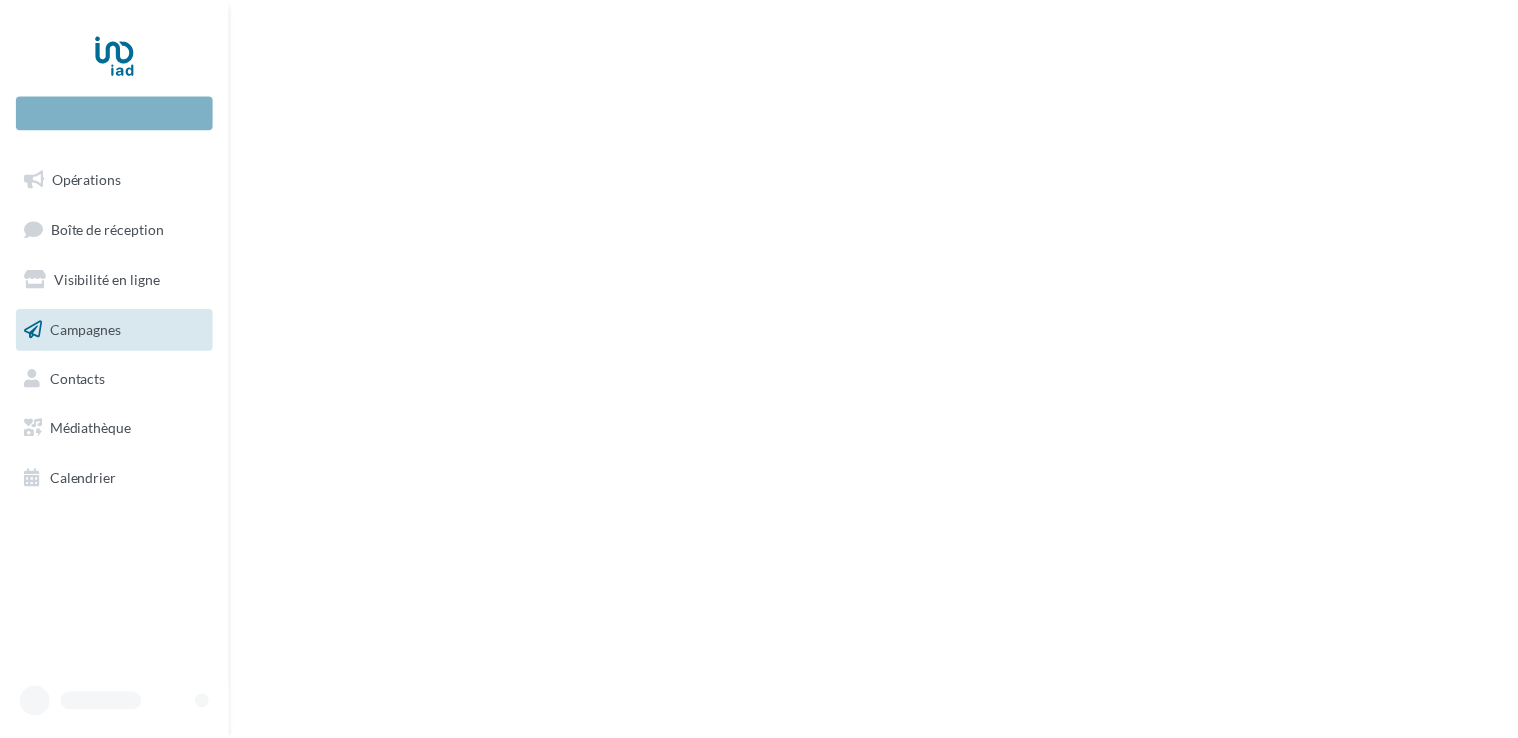 scroll, scrollTop: 0, scrollLeft: 0, axis: both 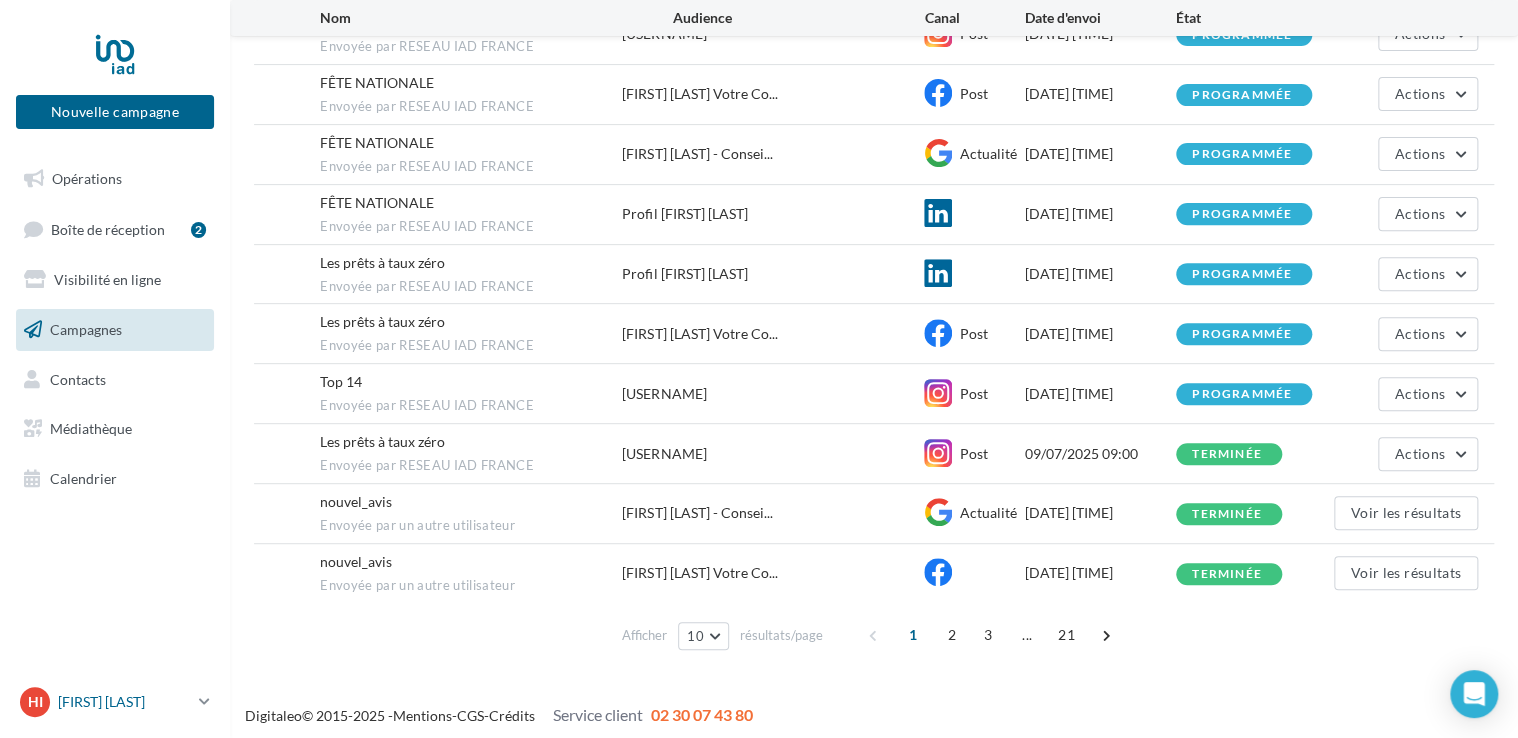 click at bounding box center [204, 701] 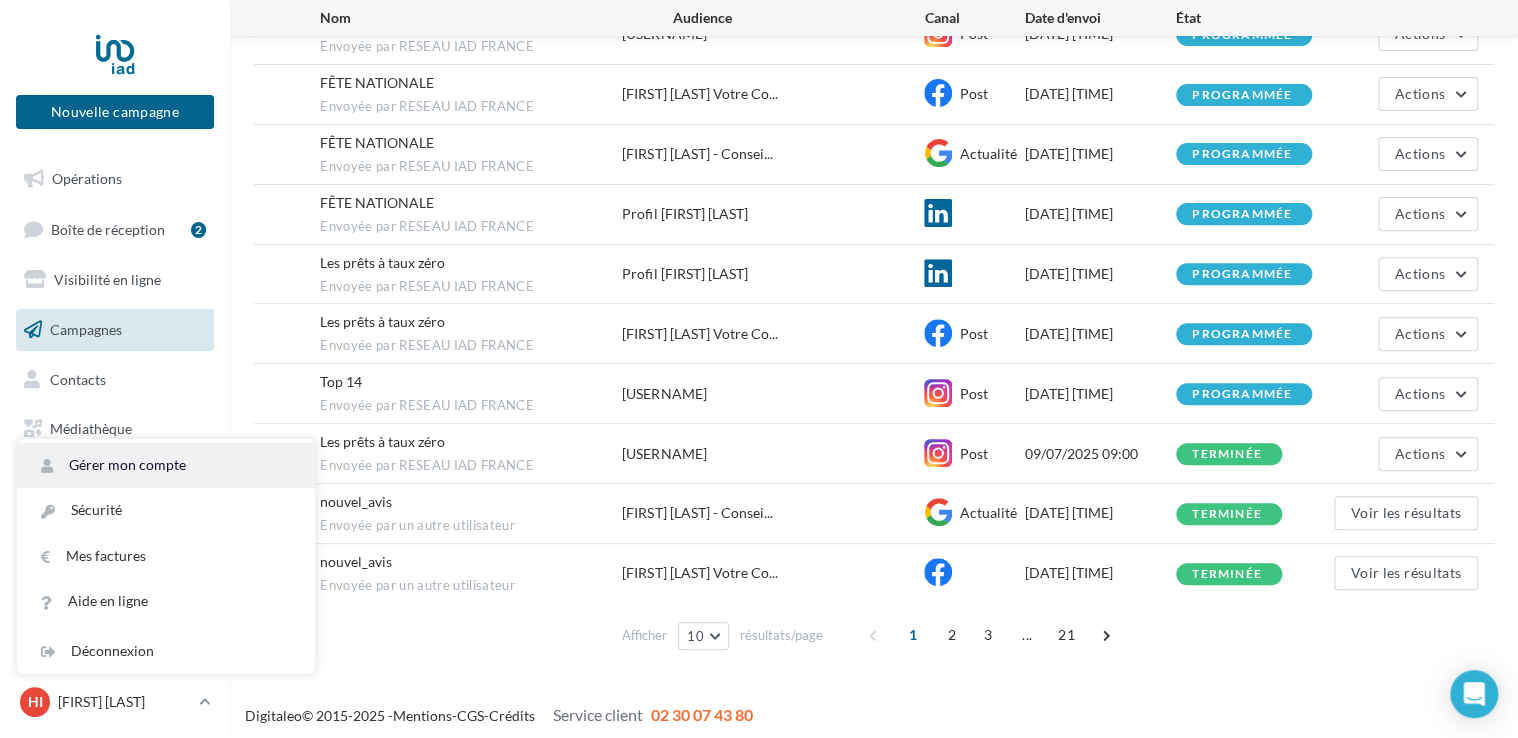click on "Gérer mon compte" at bounding box center (166, 465) 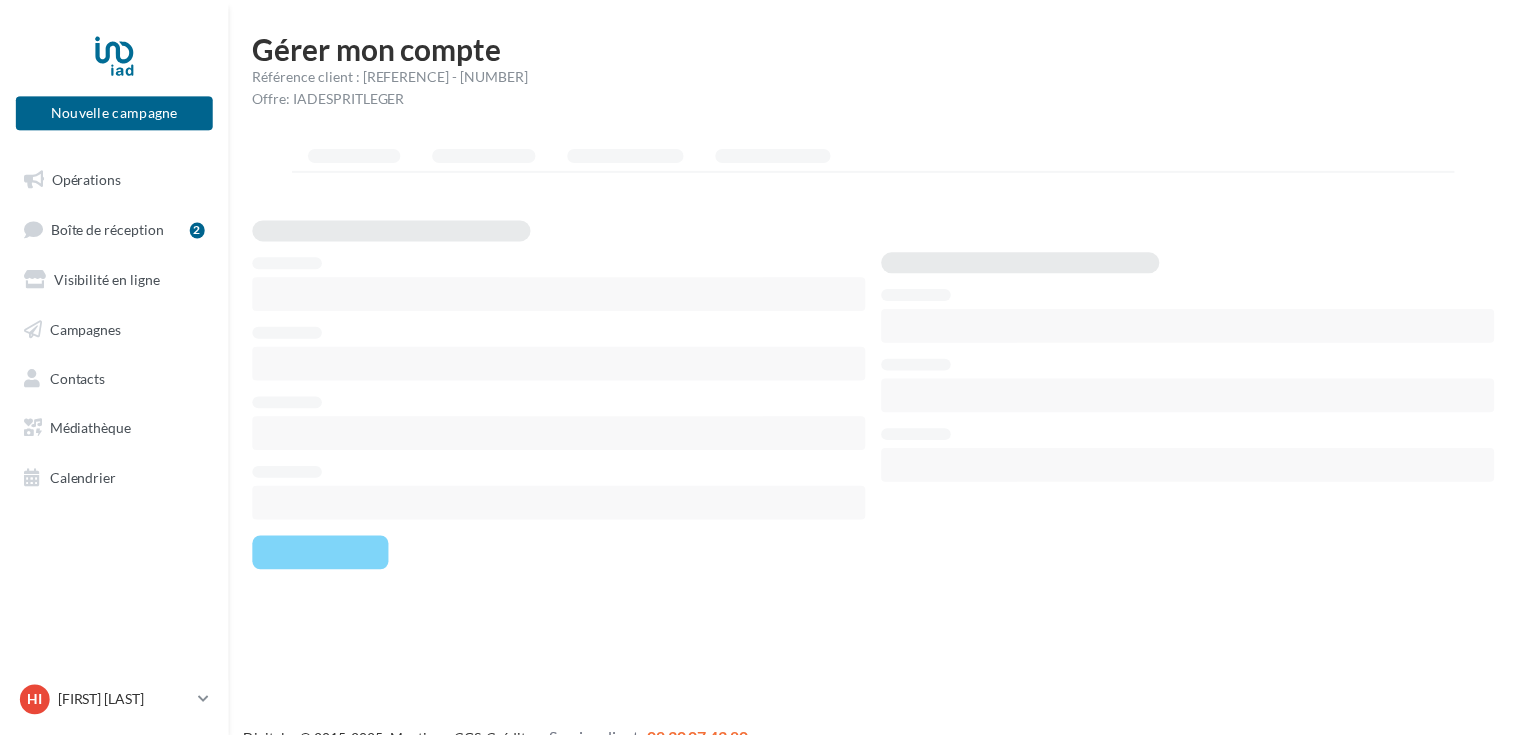 scroll, scrollTop: 0, scrollLeft: 0, axis: both 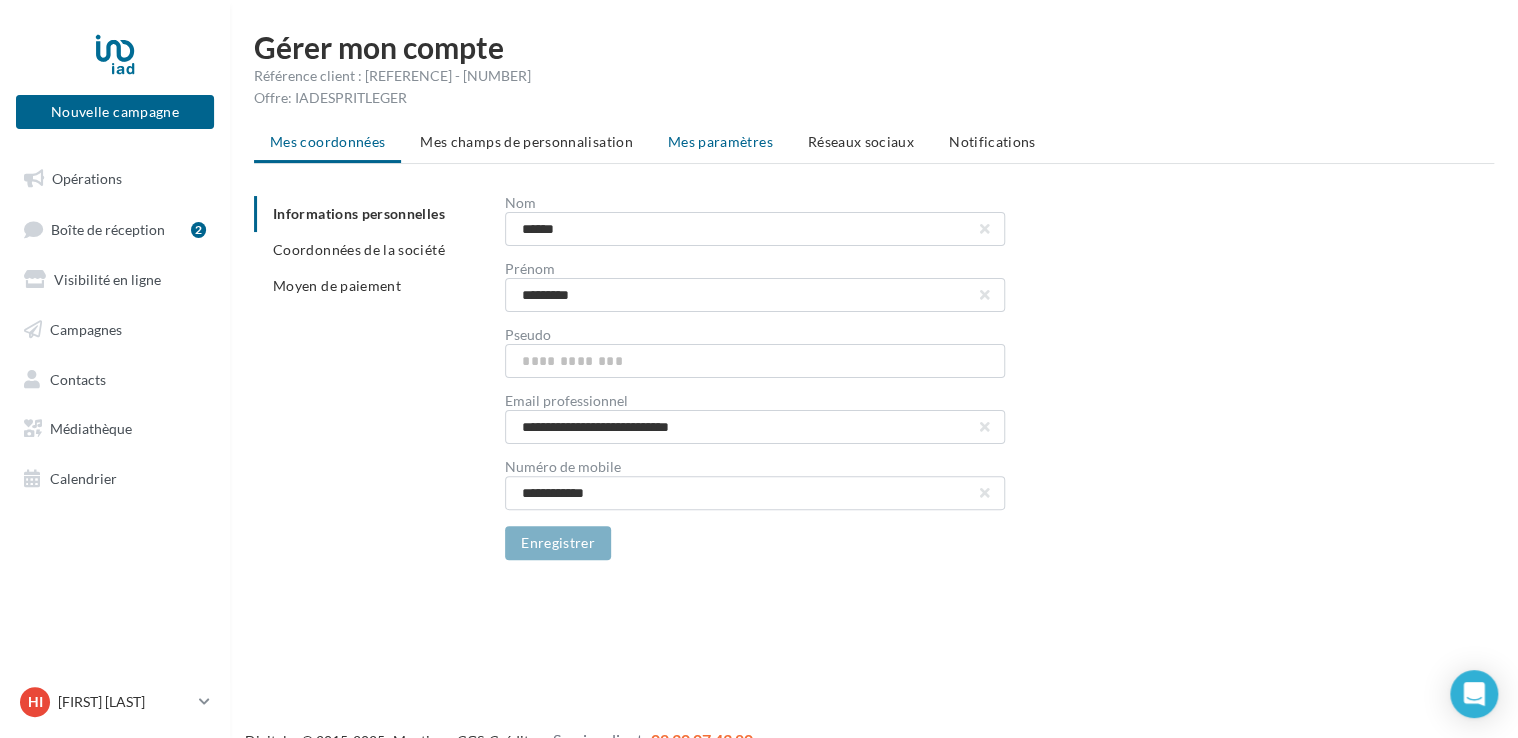 click on "Mes paramètres" at bounding box center [720, 142] 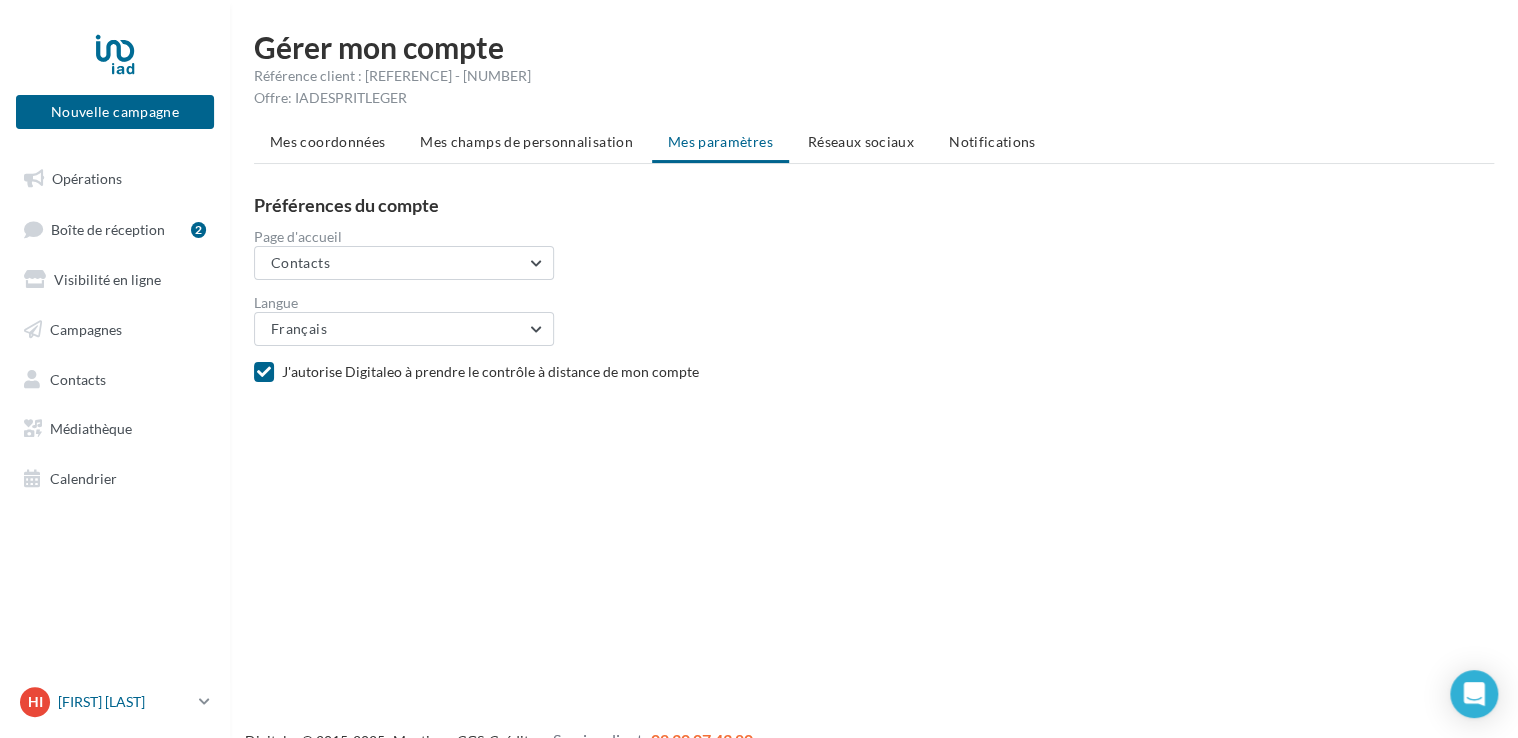 click on "[FIRSTNAME] [LASTNAME]" at bounding box center [124, 702] 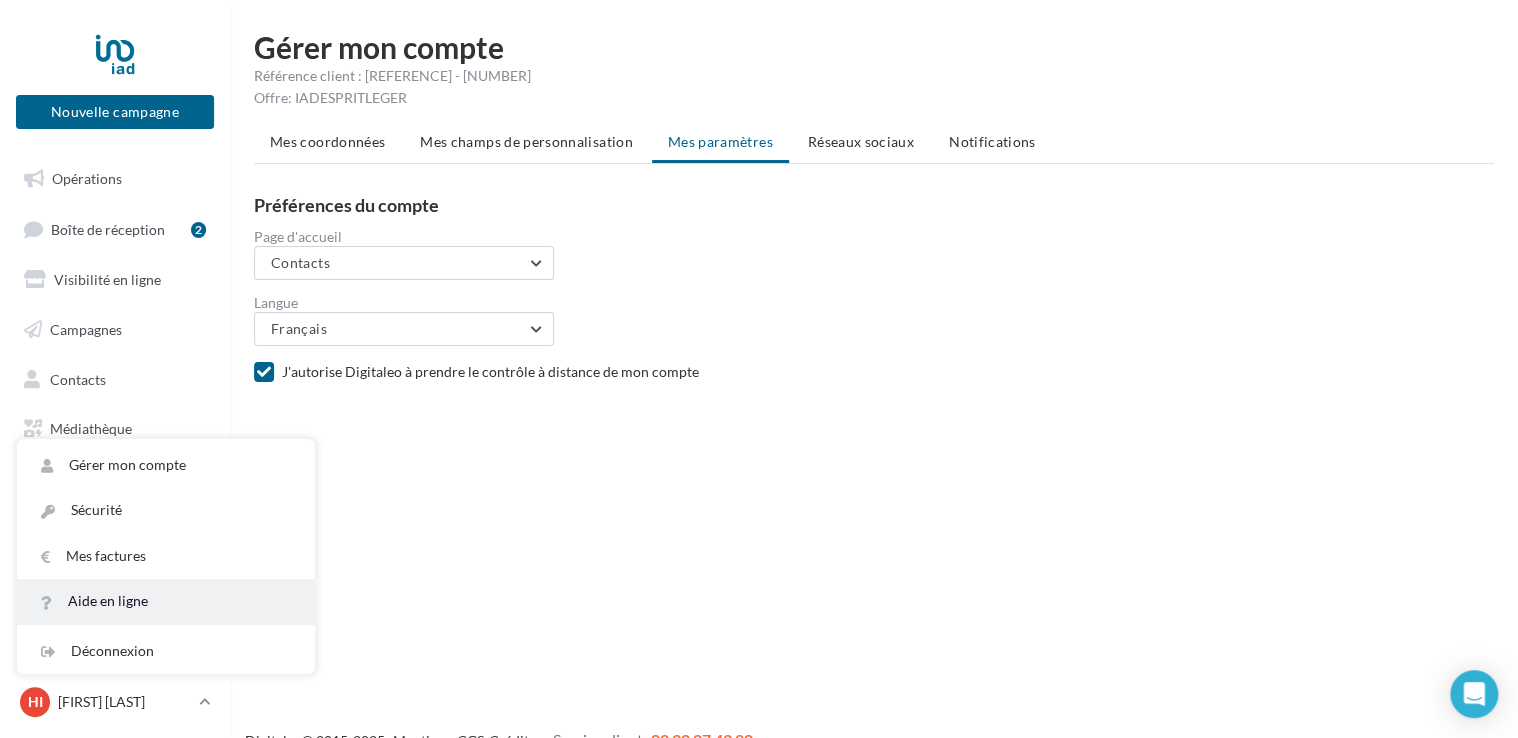 click on "Aide en ligne" at bounding box center (166, 601) 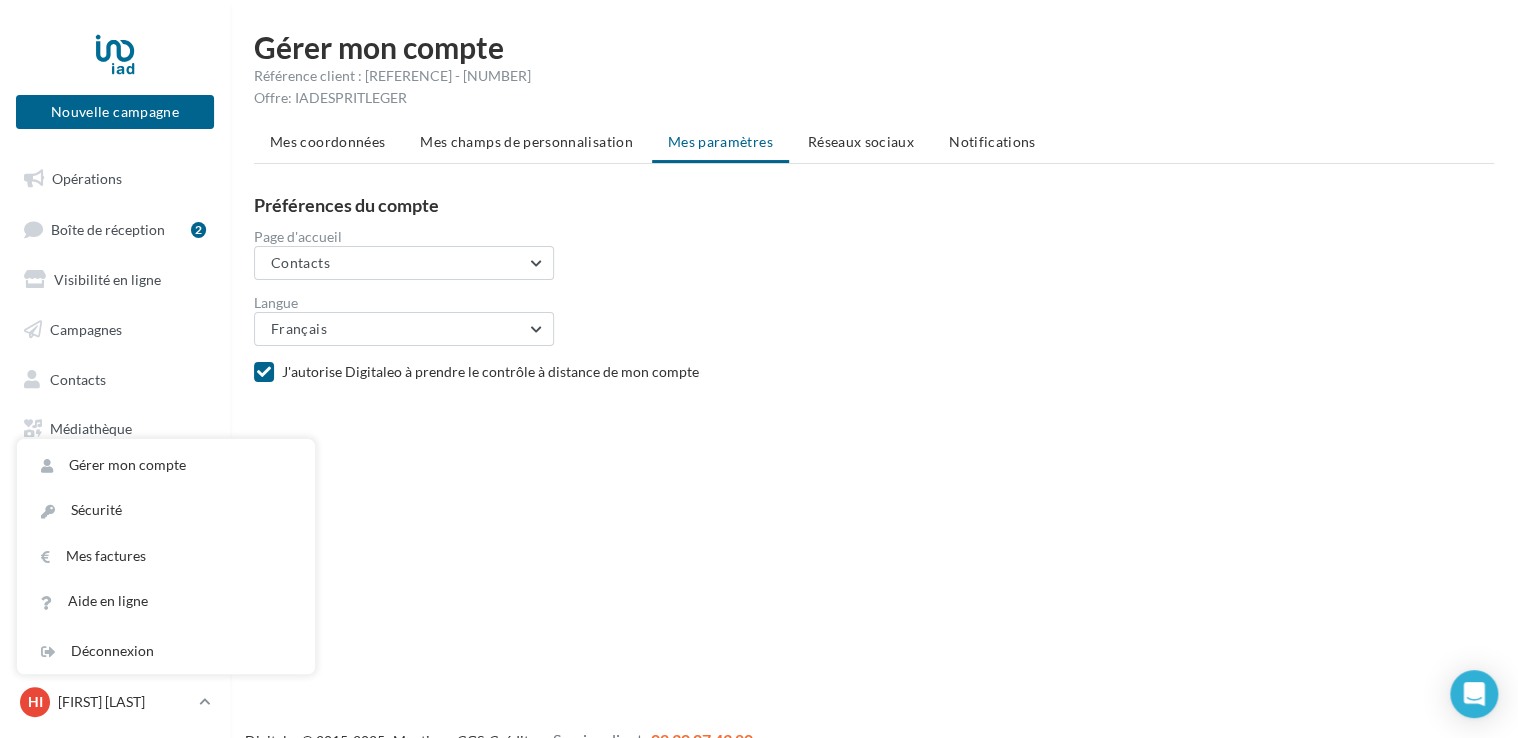click at bounding box center (264, 372) 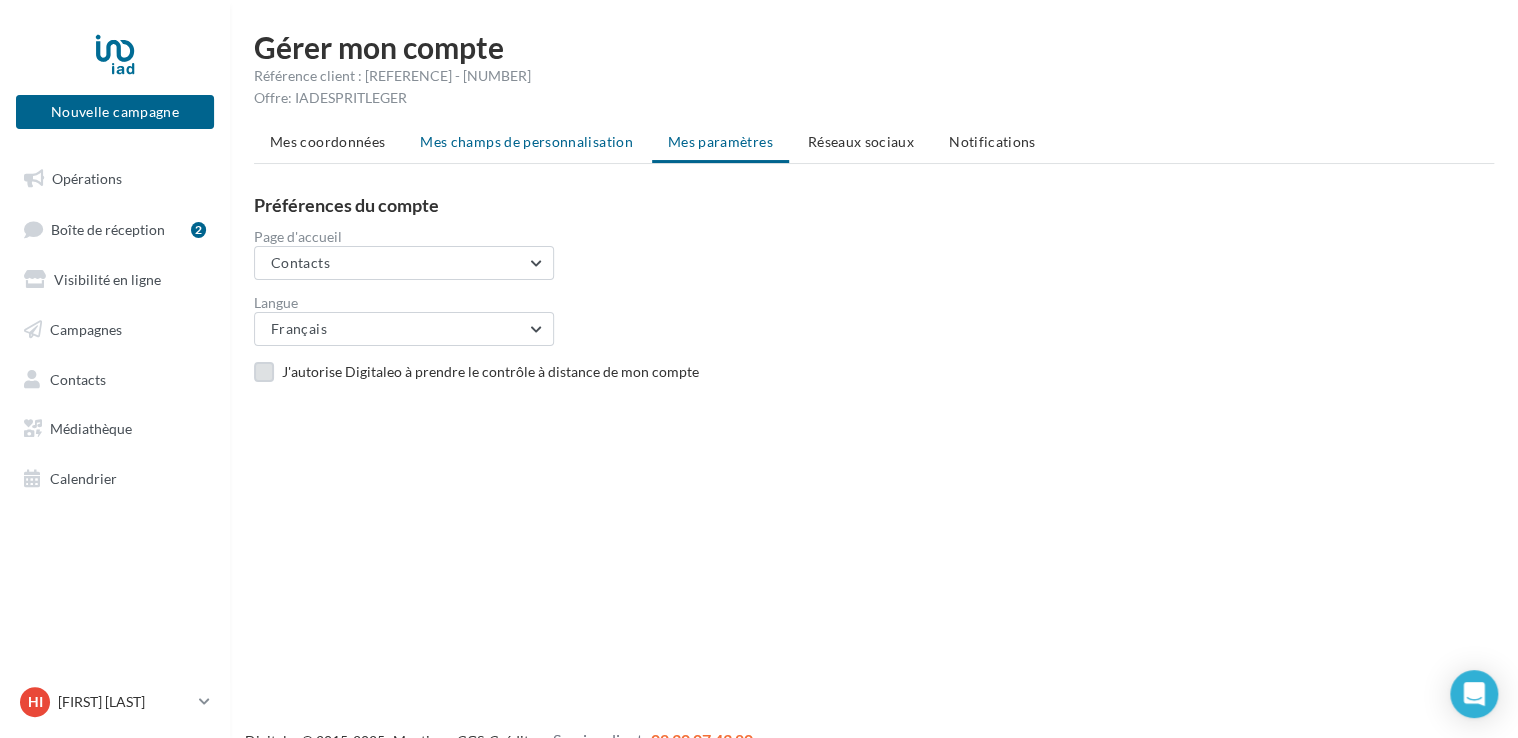 click on "Mes champs de personnalisation" at bounding box center (327, 141) 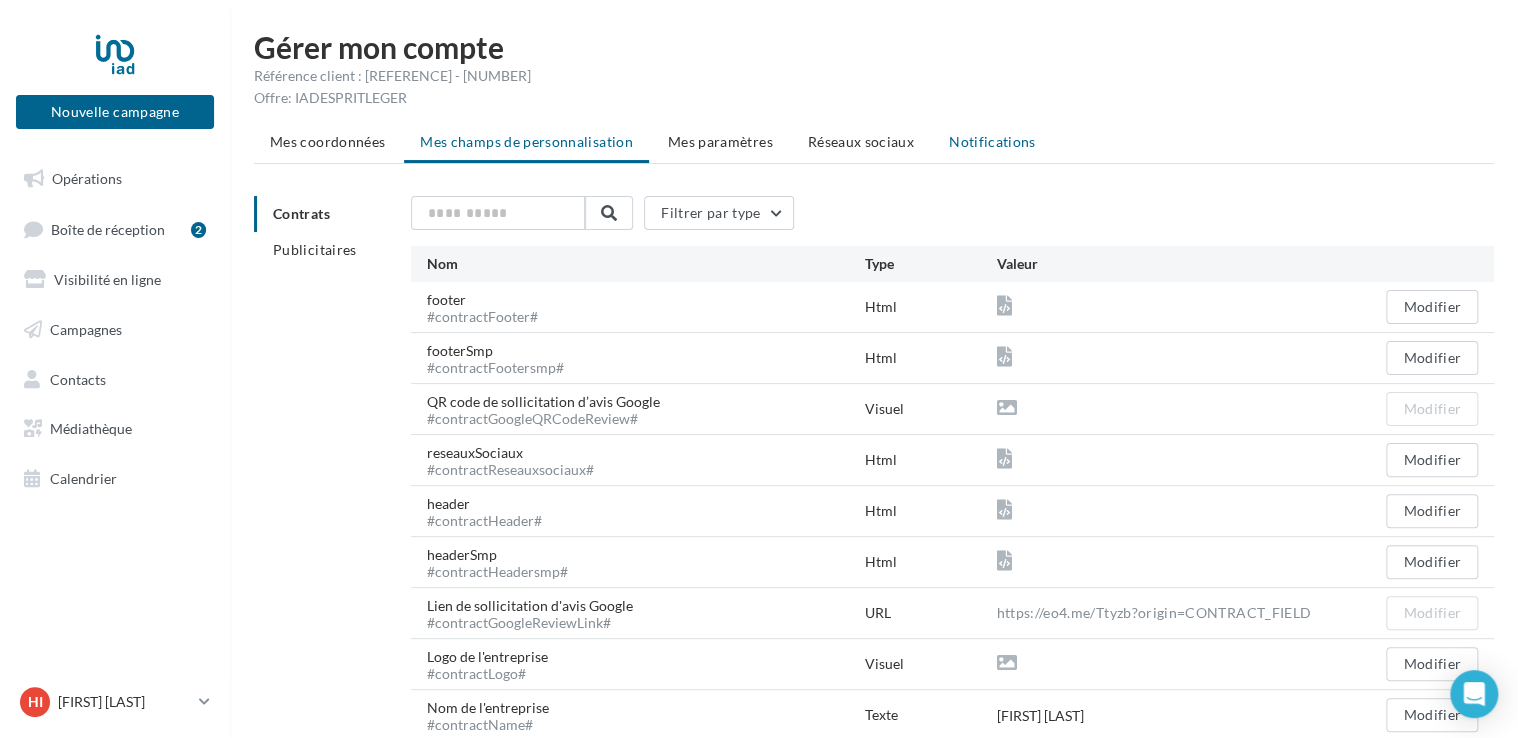 click on "Notifications" at bounding box center (327, 141) 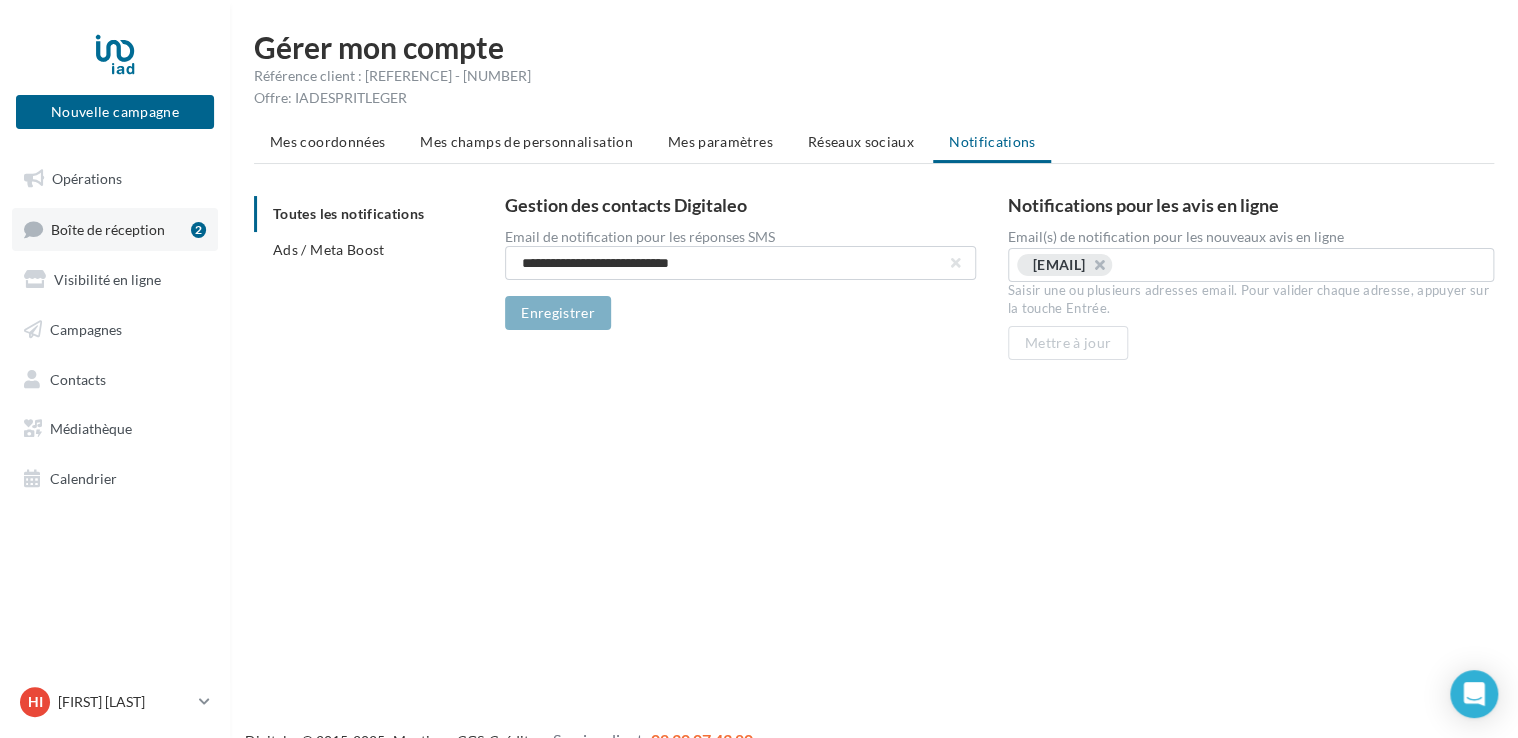 click on "Boîte de réception" at bounding box center (108, 228) 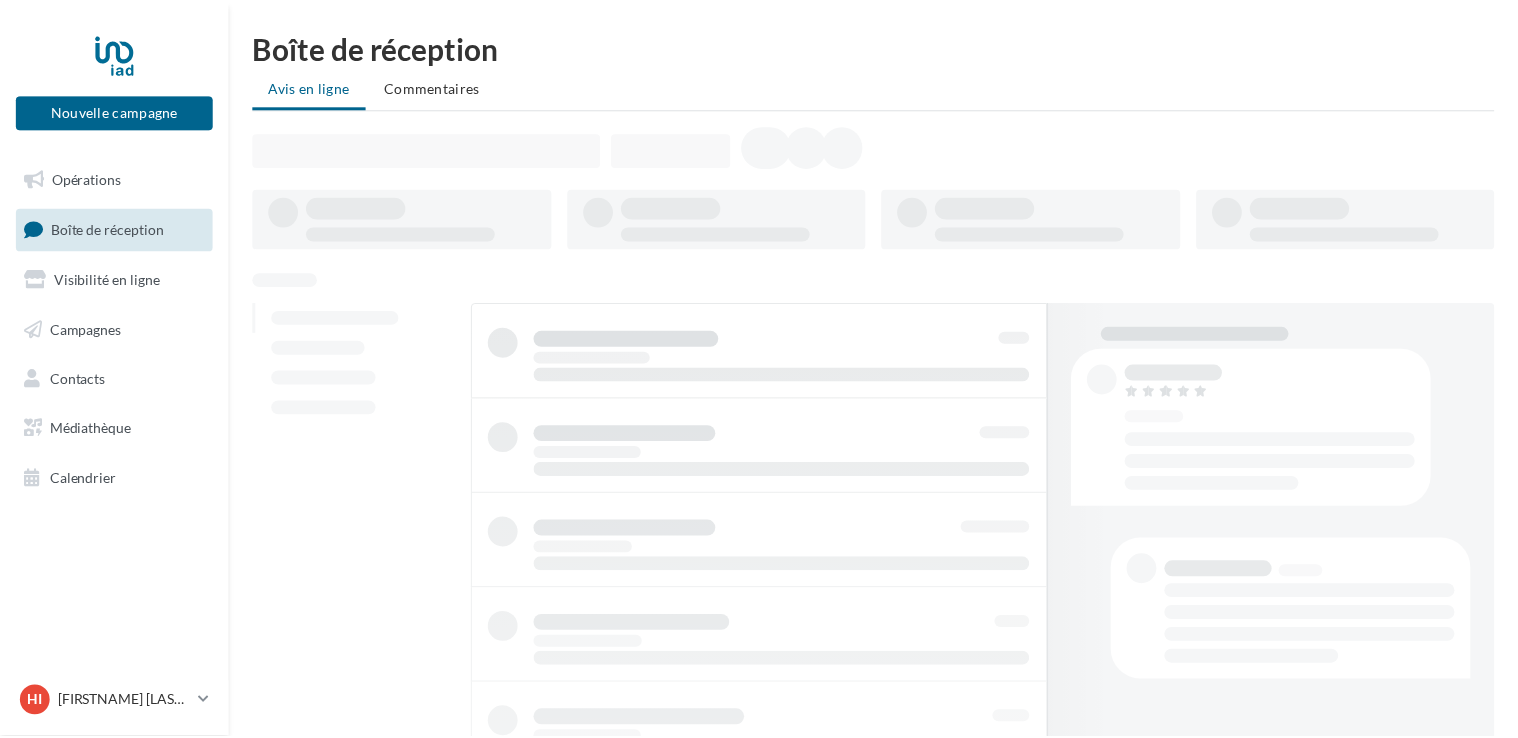 scroll, scrollTop: 0, scrollLeft: 0, axis: both 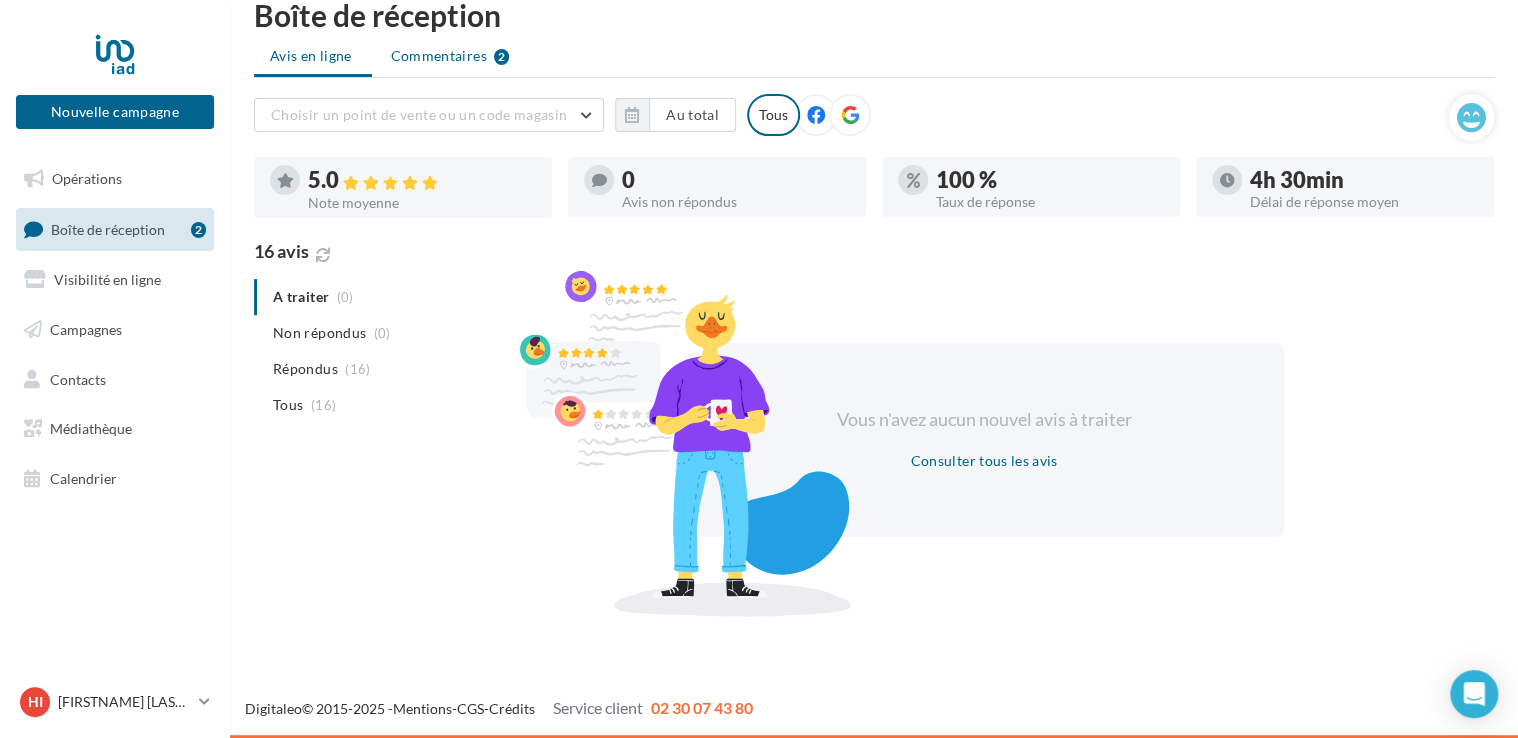 click on "Commentaires" at bounding box center (311, 56) 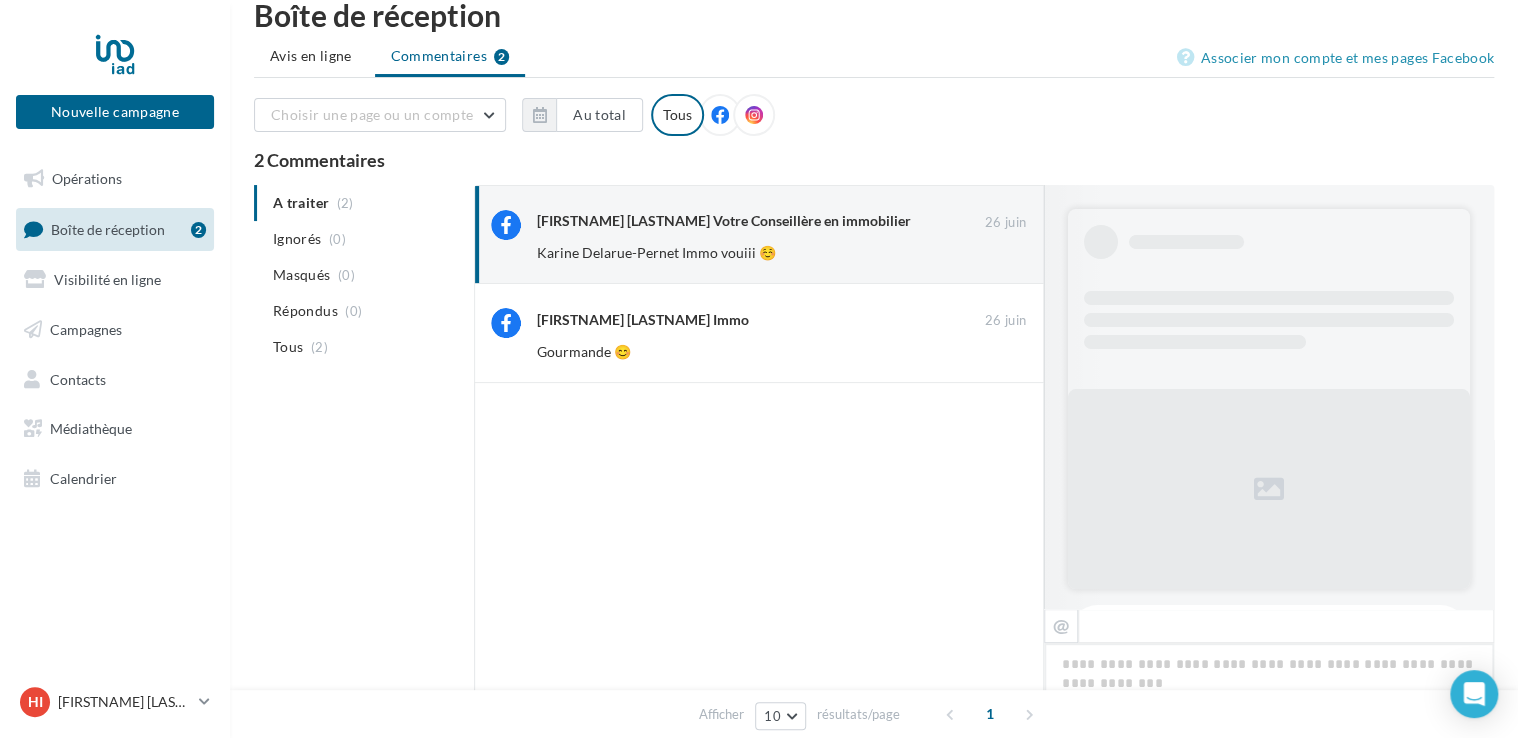 scroll, scrollTop: 527, scrollLeft: 0, axis: vertical 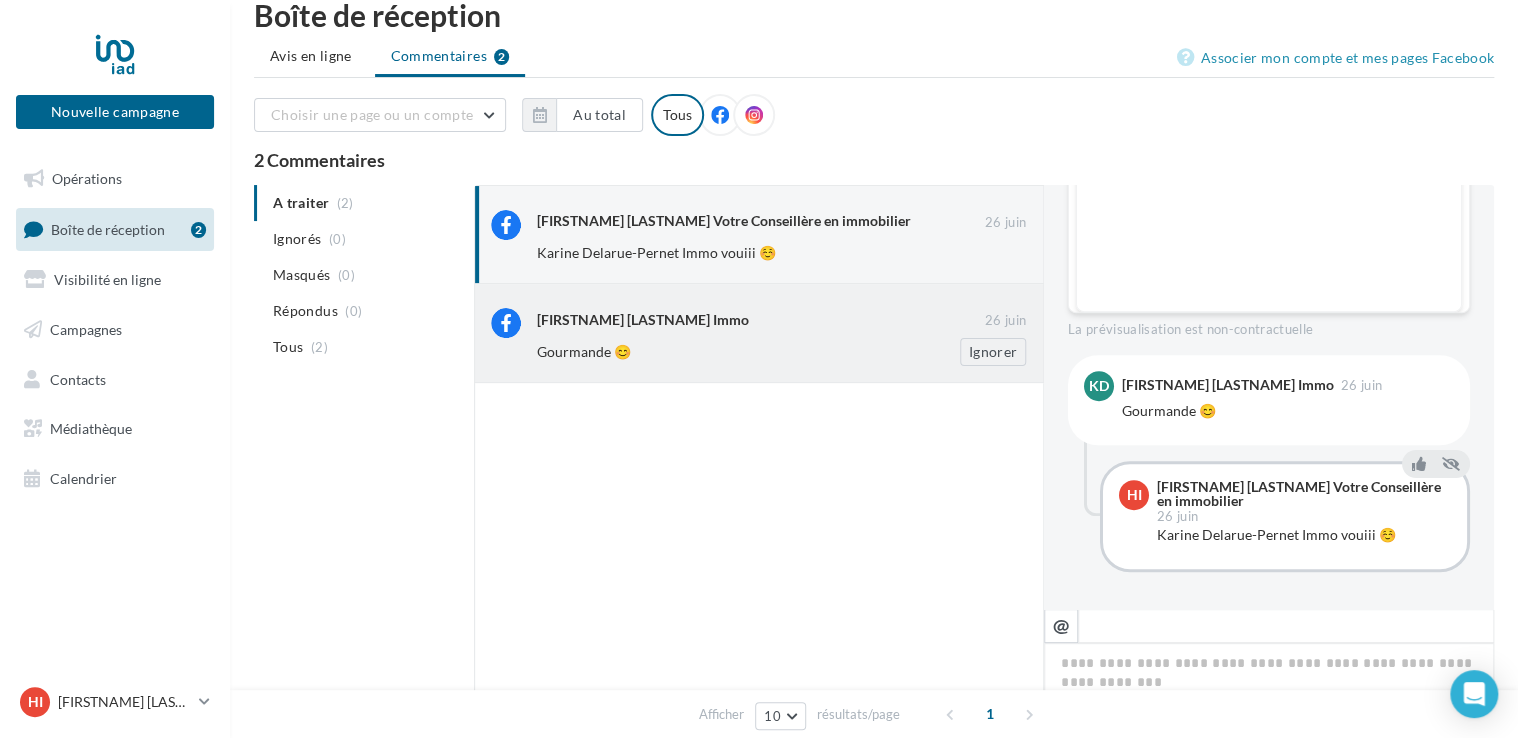 click on "Karine Delarue-Pernet Immo" at bounding box center (761, 318) 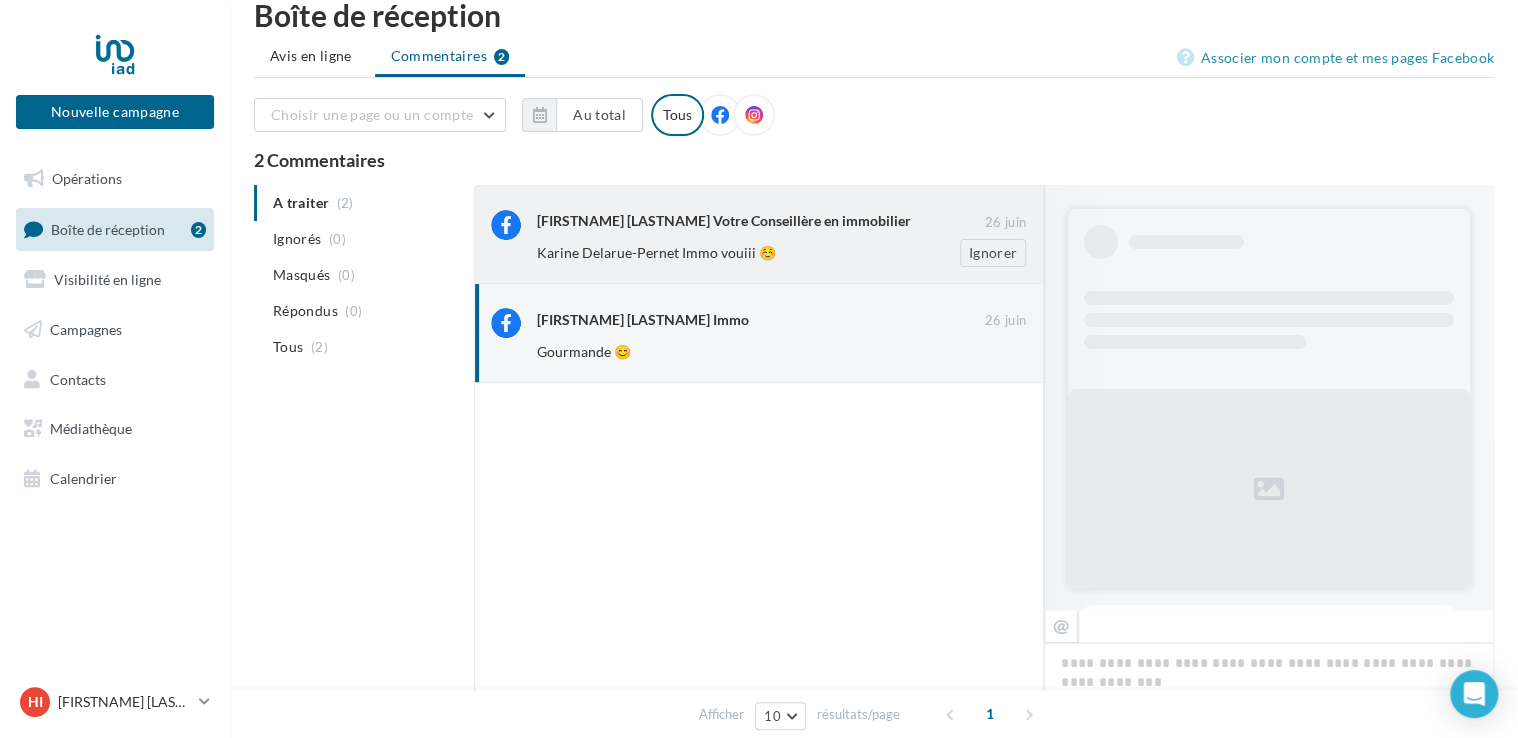 click on "Herveline Inisan Votre Conseillère en immobilier" at bounding box center [724, 221] 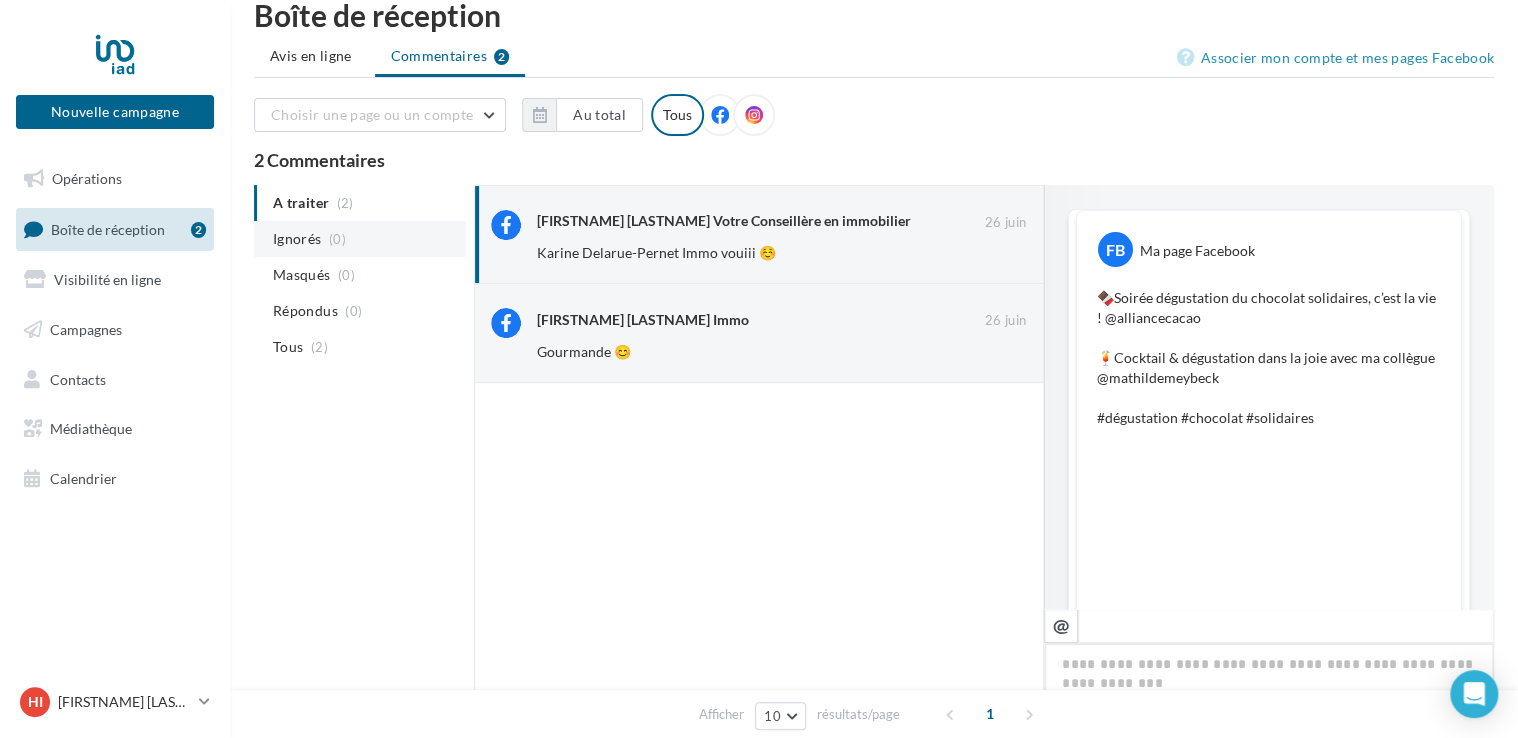 scroll, scrollTop: 527, scrollLeft: 0, axis: vertical 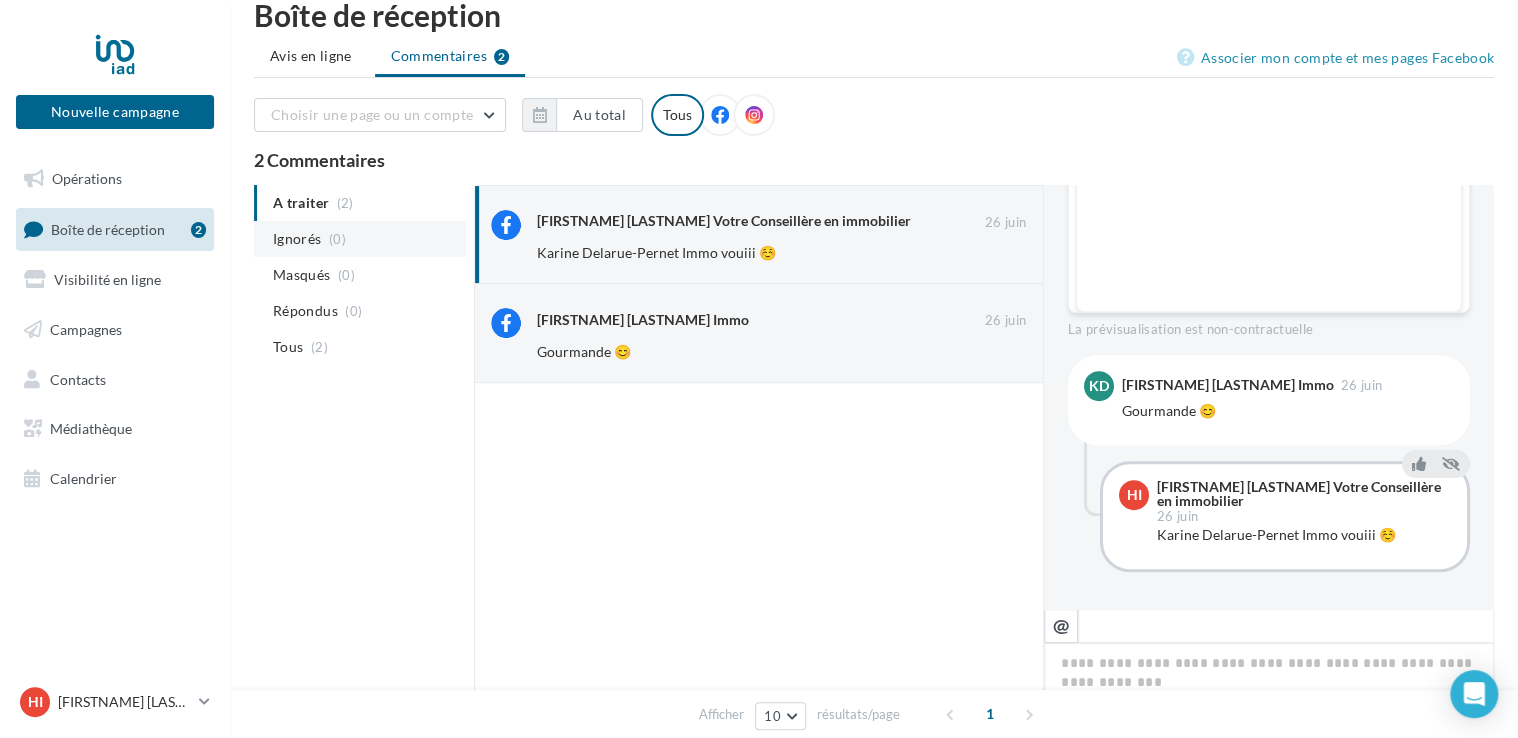 click on "Ignorés
(0)" at bounding box center [360, 239] 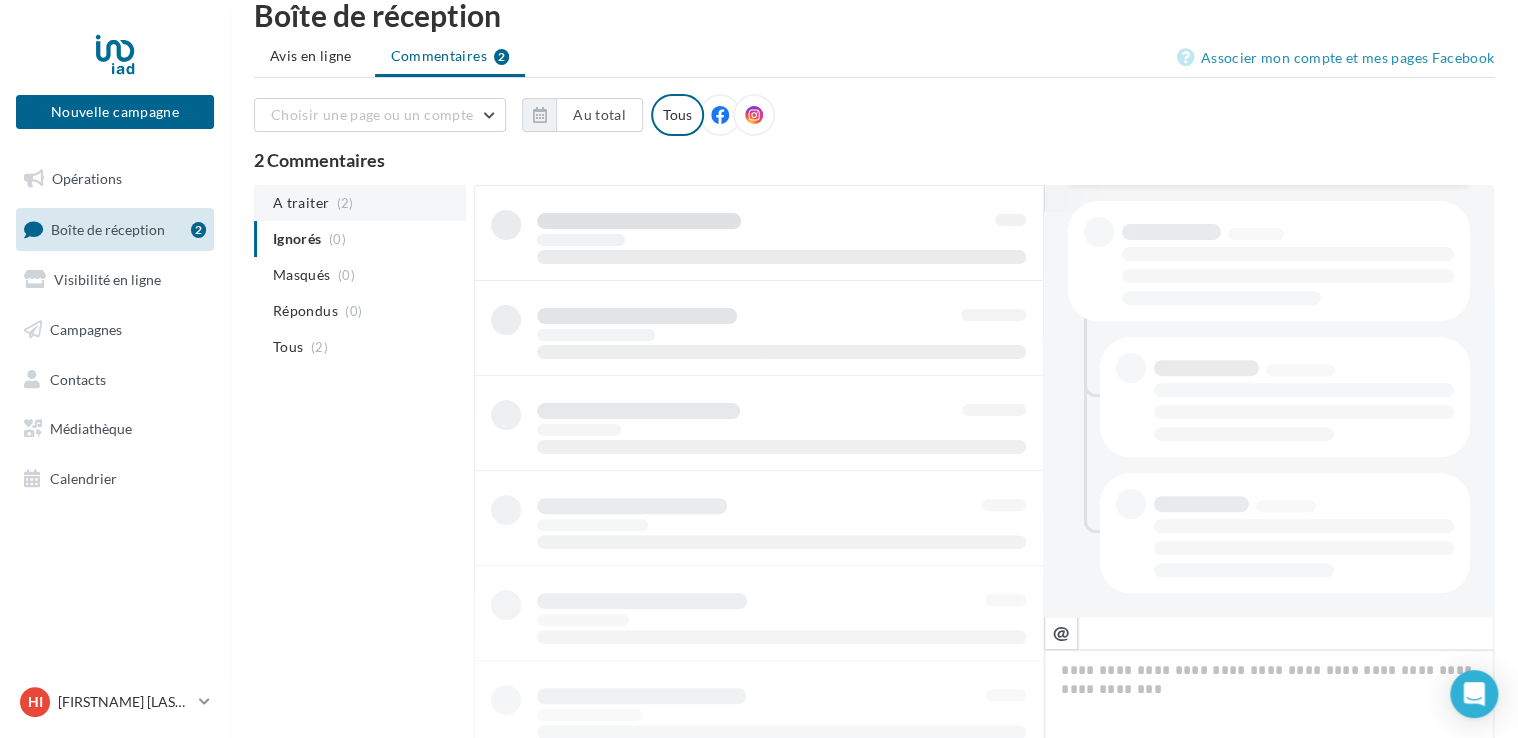 click on "A traiter" at bounding box center [301, 203] 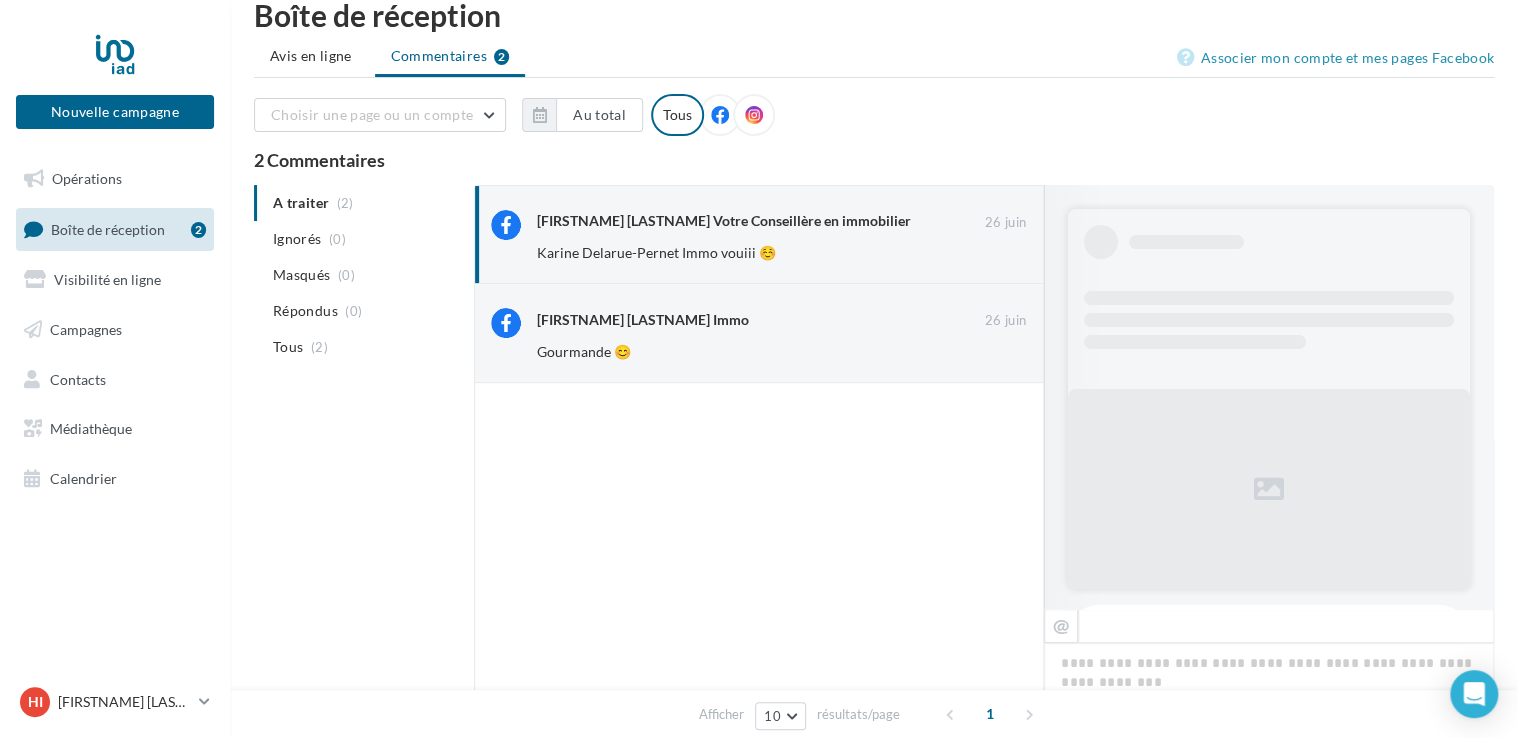 scroll, scrollTop: 33, scrollLeft: 0, axis: vertical 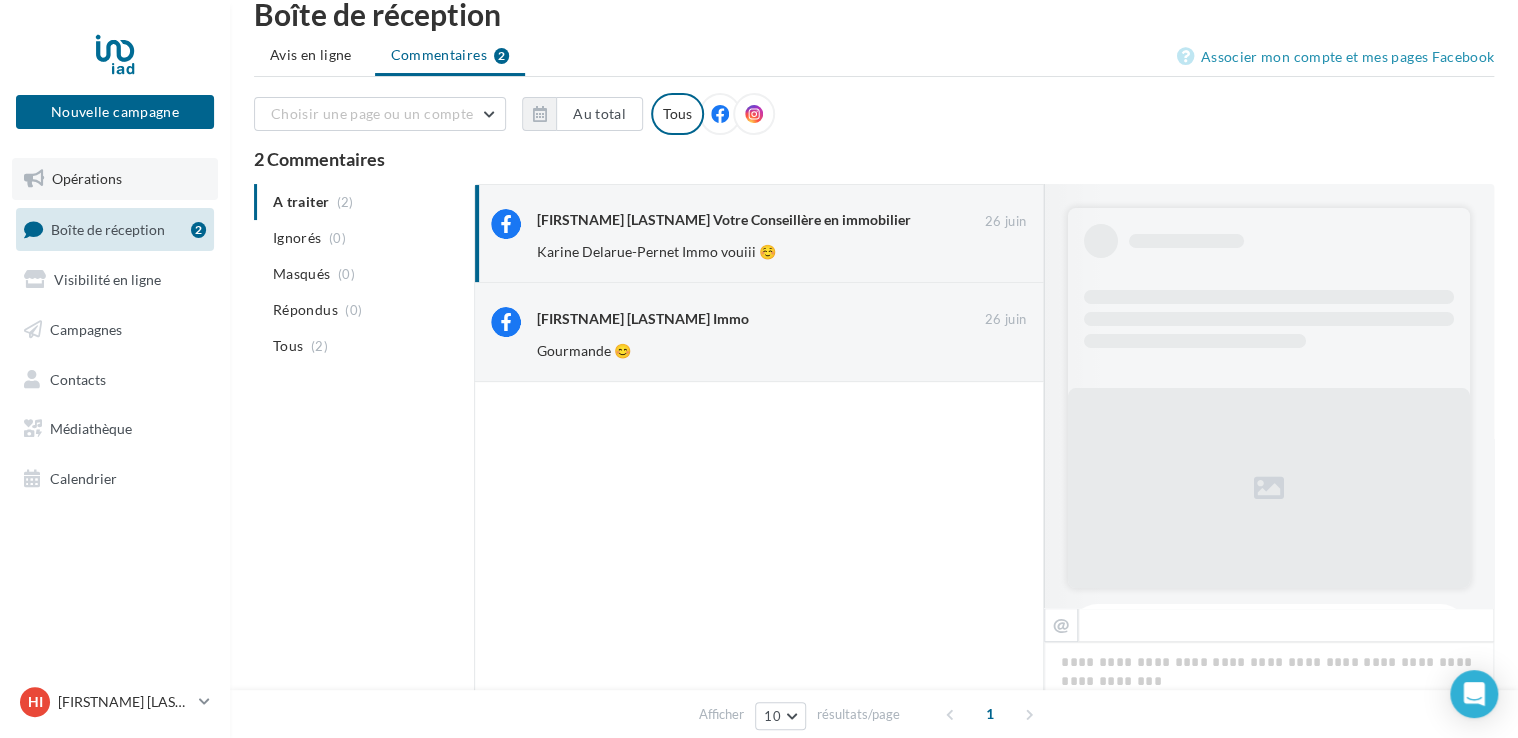 click on "Opérations" at bounding box center [87, 178] 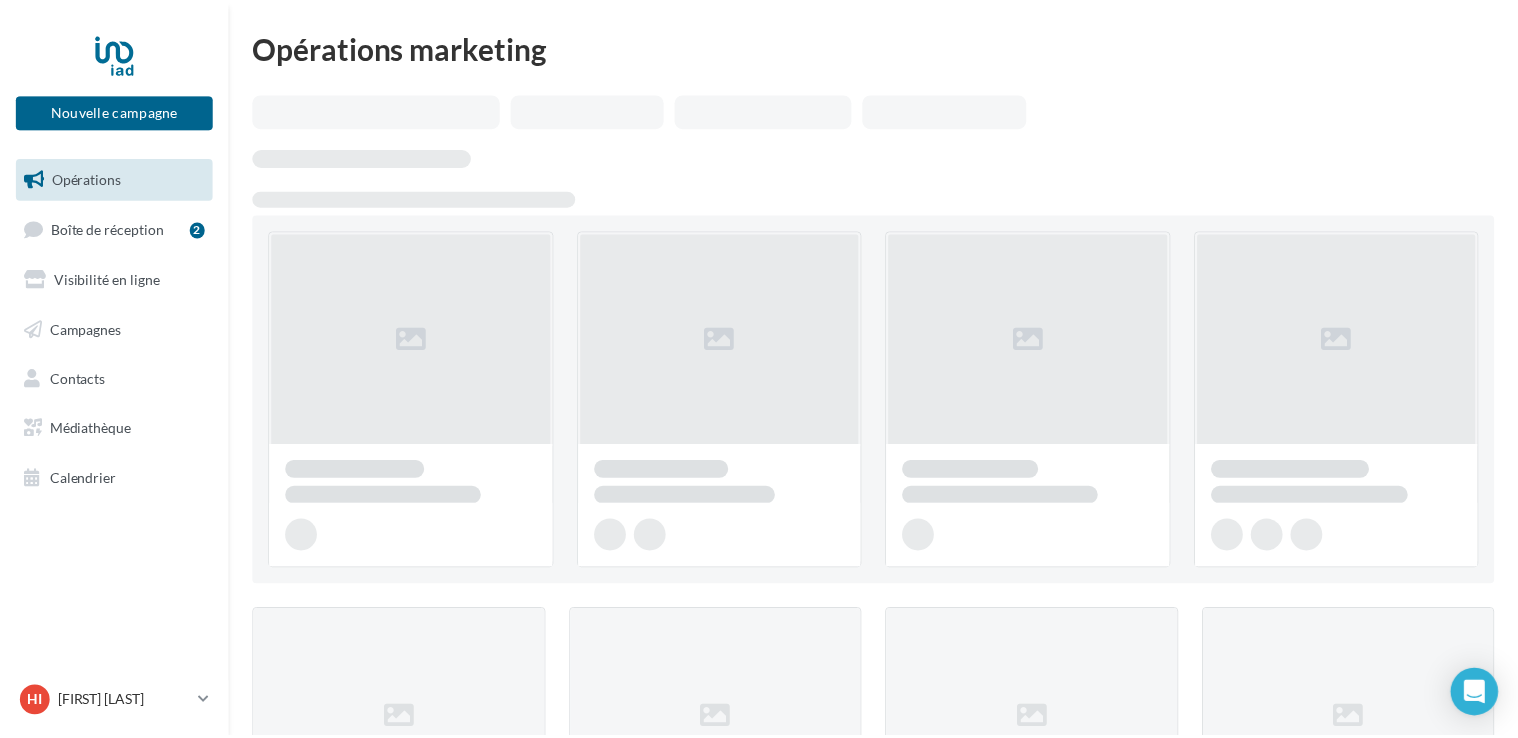 scroll, scrollTop: 0, scrollLeft: 0, axis: both 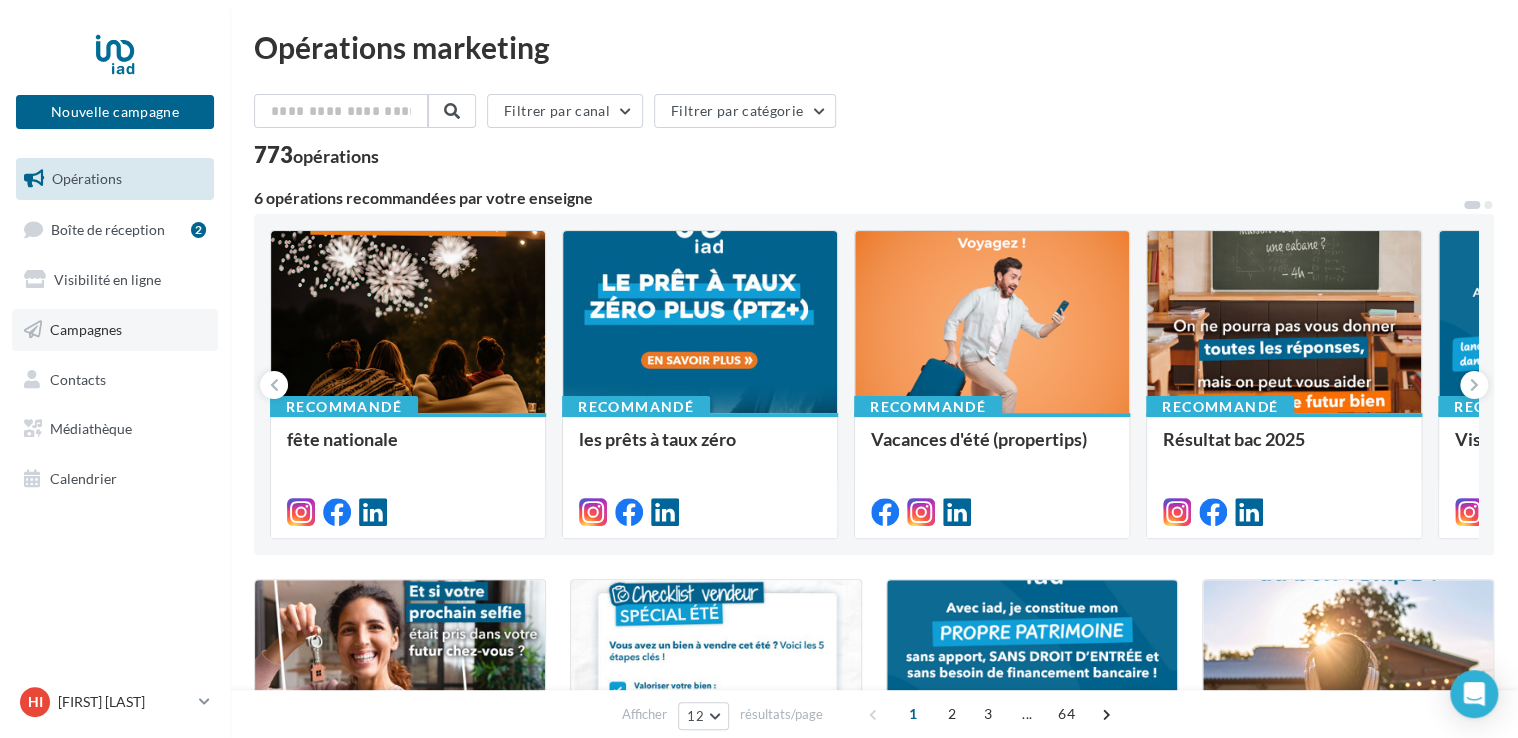 click on "Campagnes" at bounding box center (115, 330) 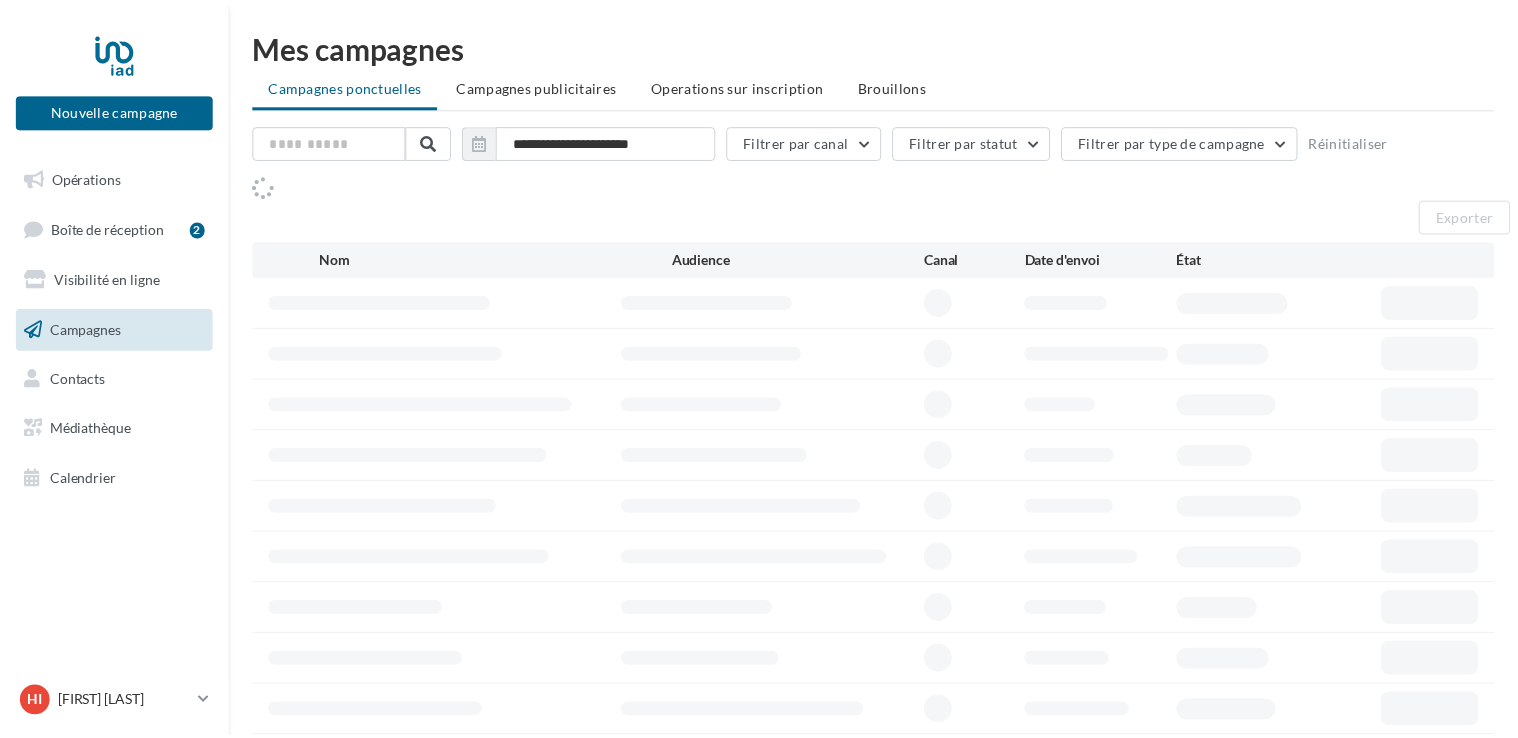 scroll, scrollTop: 0, scrollLeft: 0, axis: both 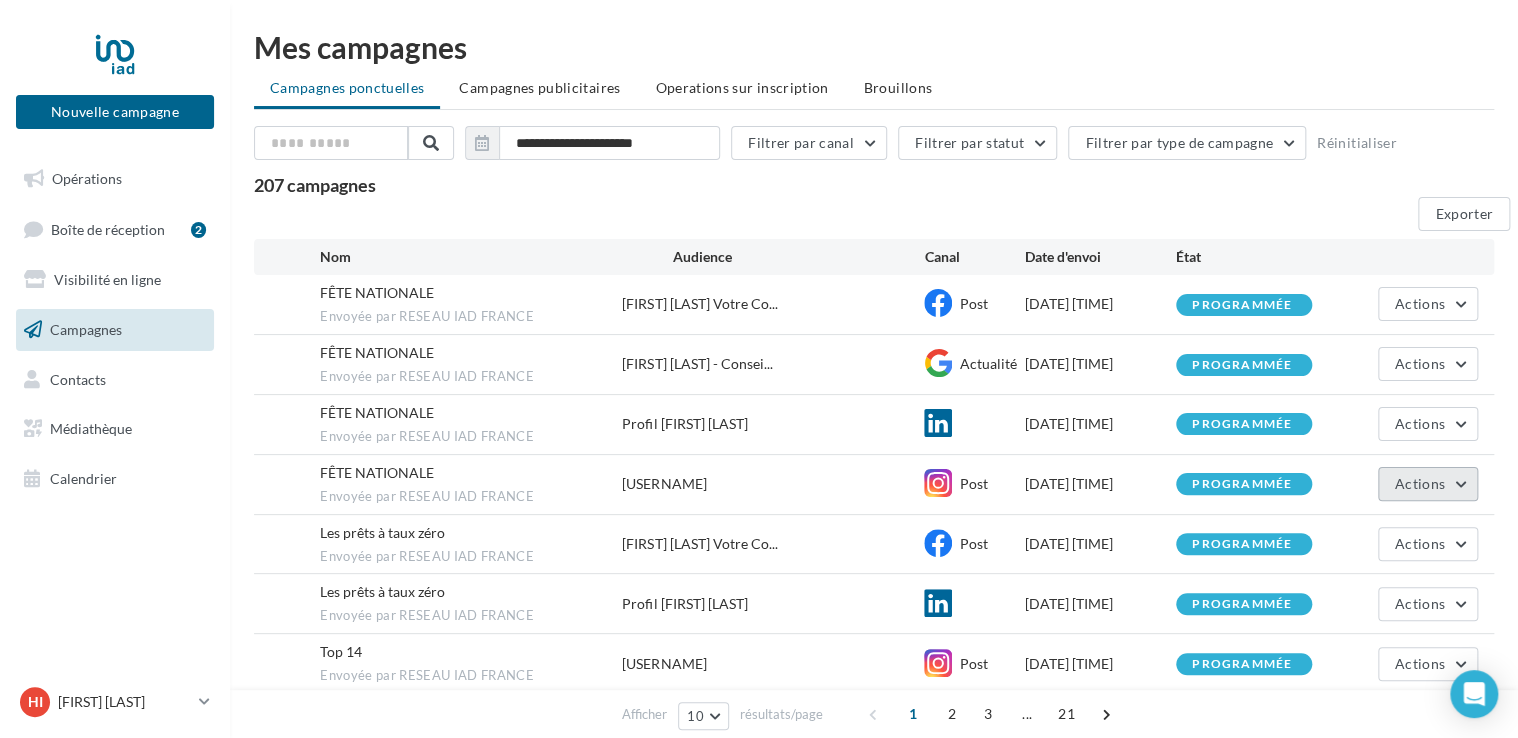 click on "Actions" at bounding box center [1428, 304] 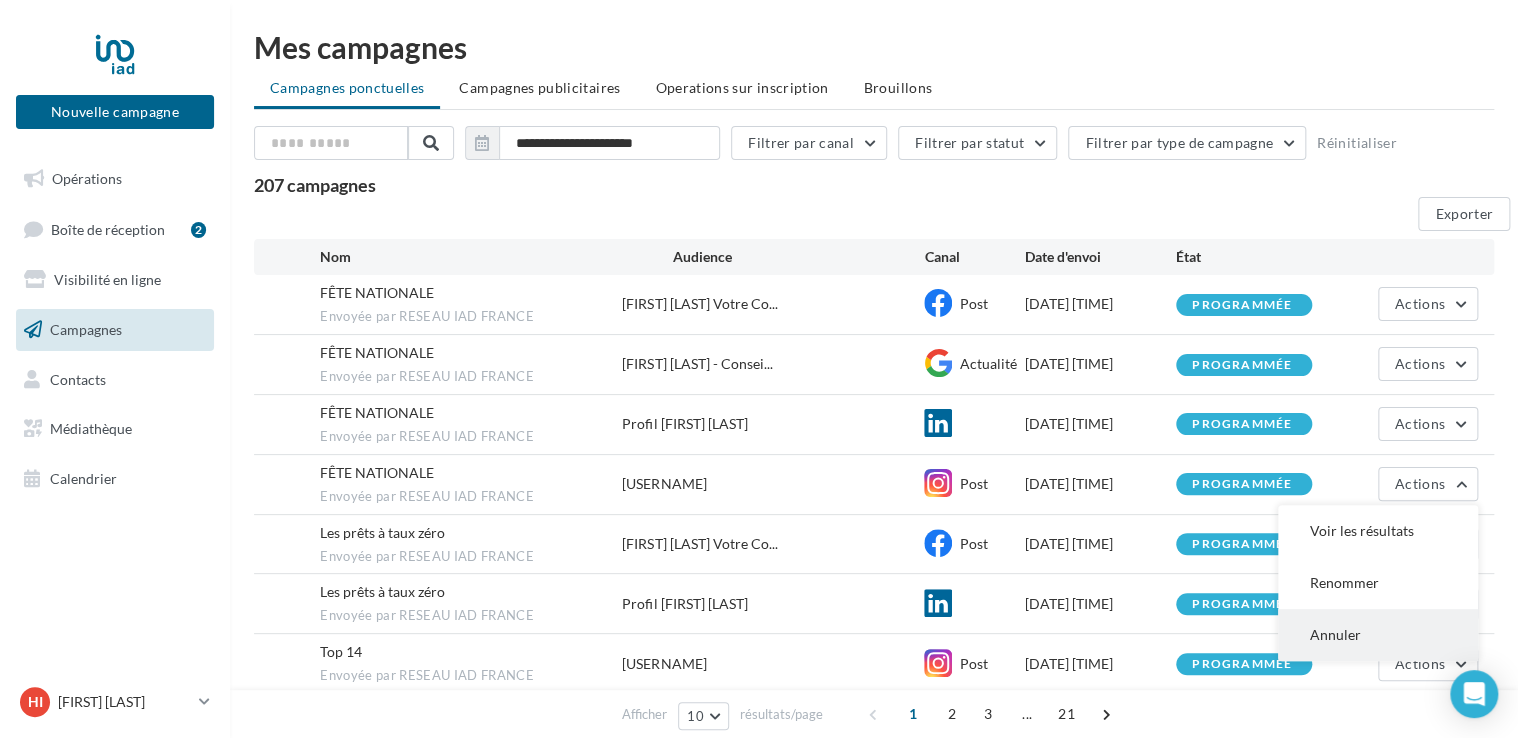 click on "Annuler" at bounding box center [1378, 531] 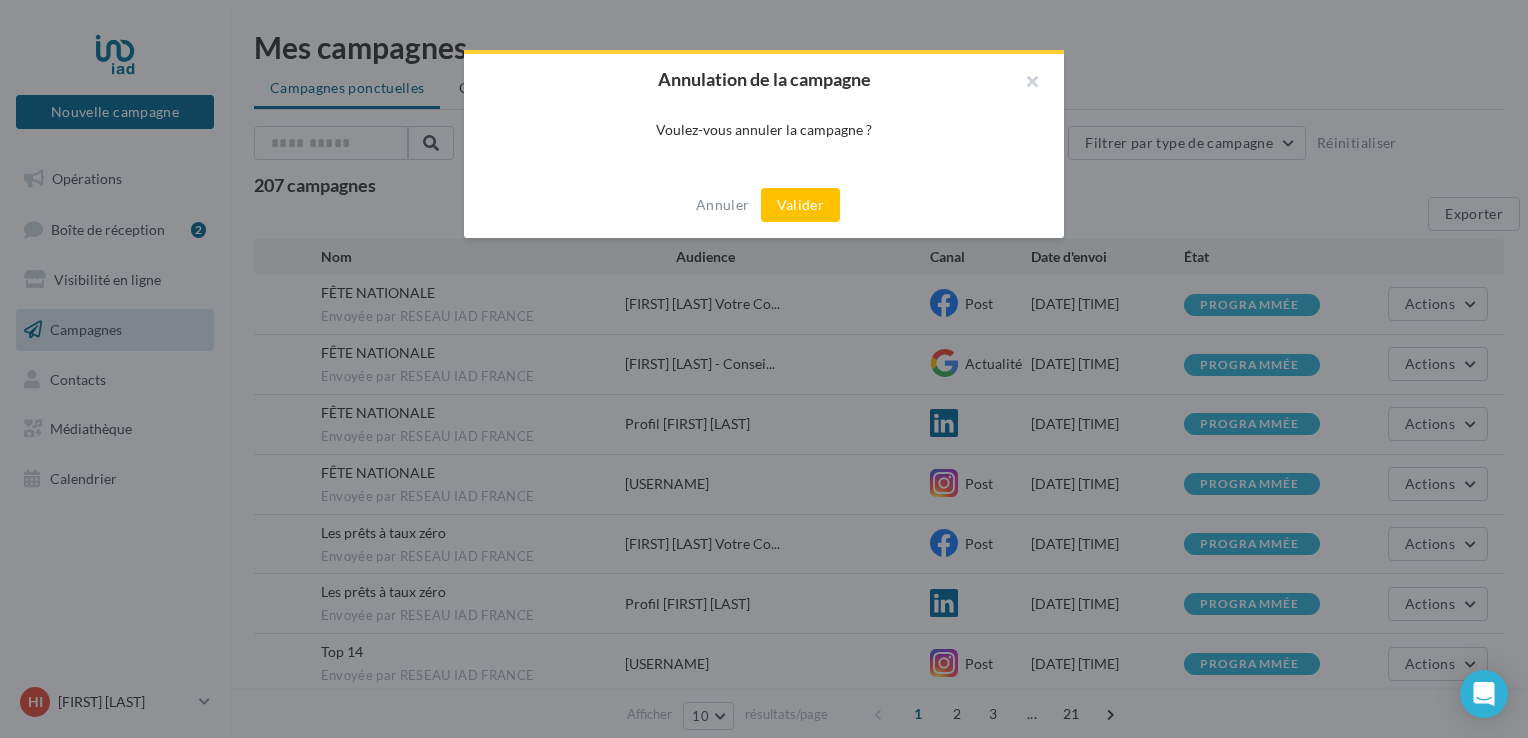 click on "Annuler   Valider" at bounding box center (764, 205) 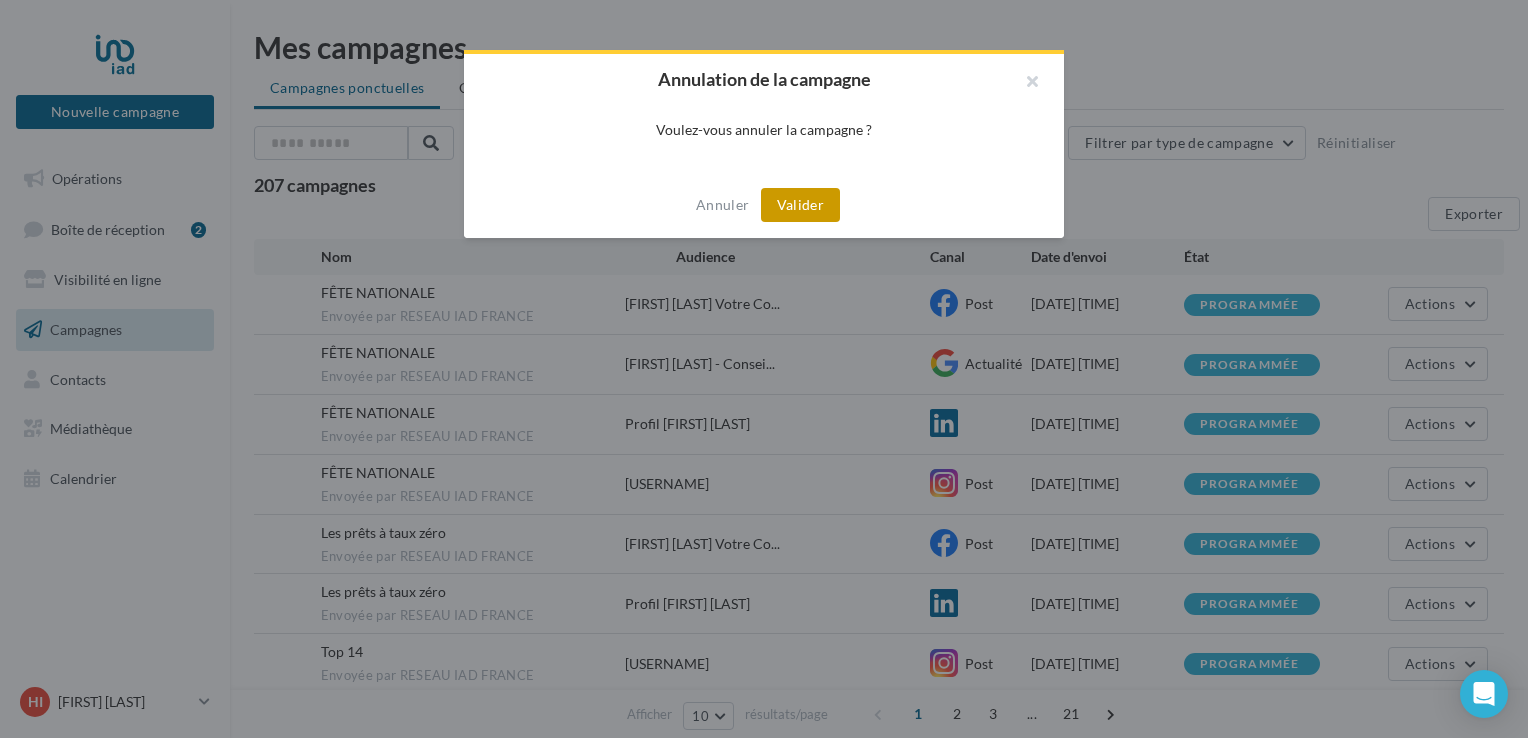 click on "Valider" at bounding box center [800, 205] 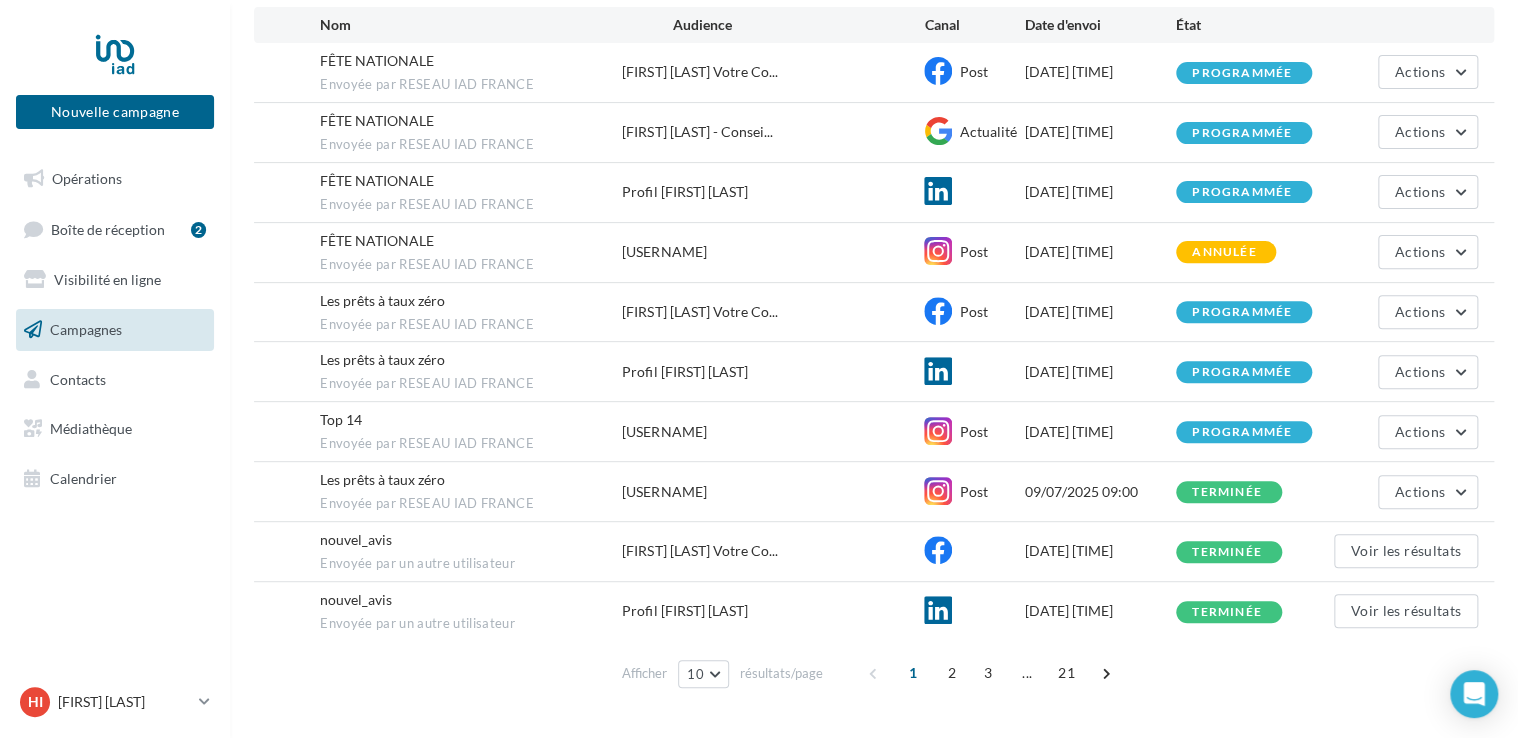 scroll, scrollTop: 236, scrollLeft: 0, axis: vertical 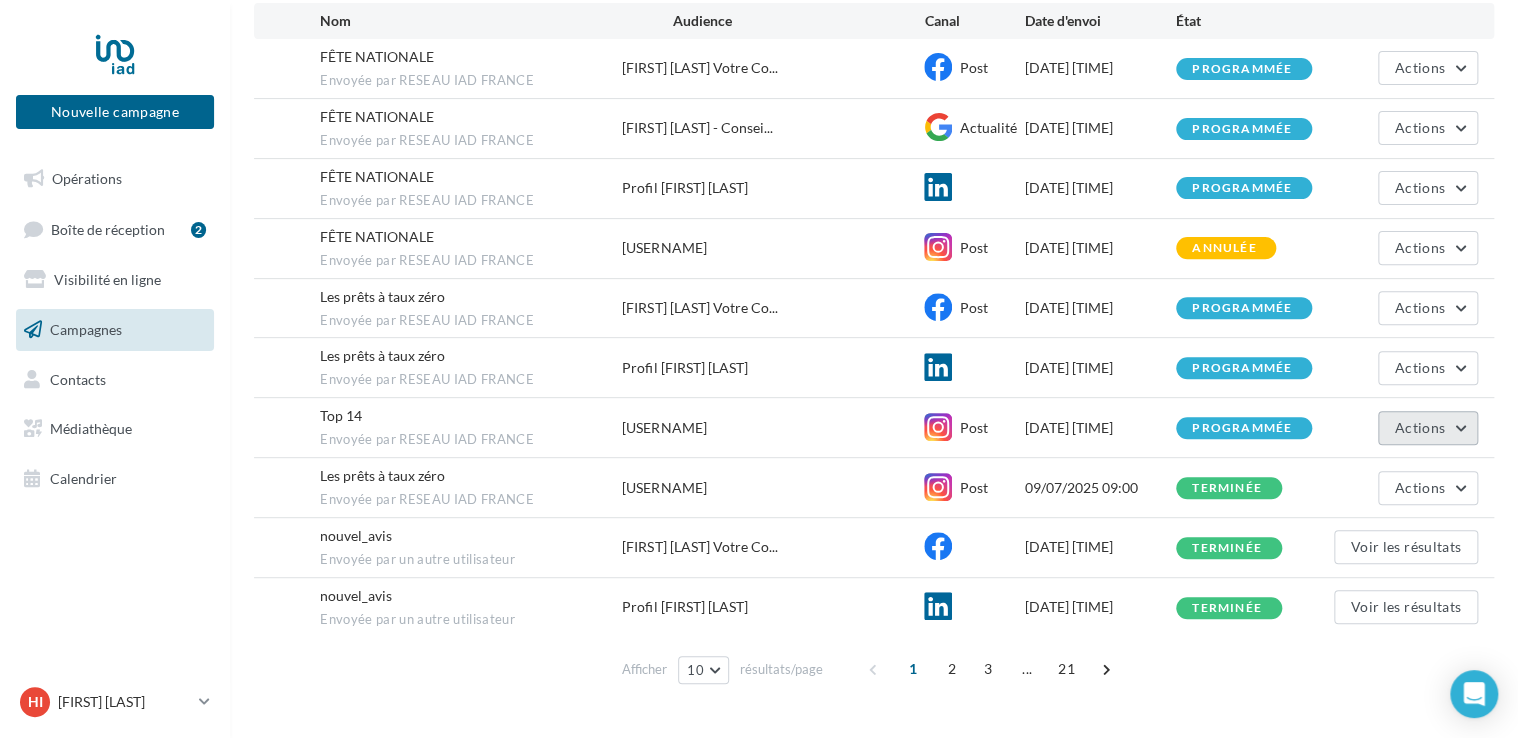 click on "Actions" at bounding box center (1428, 68) 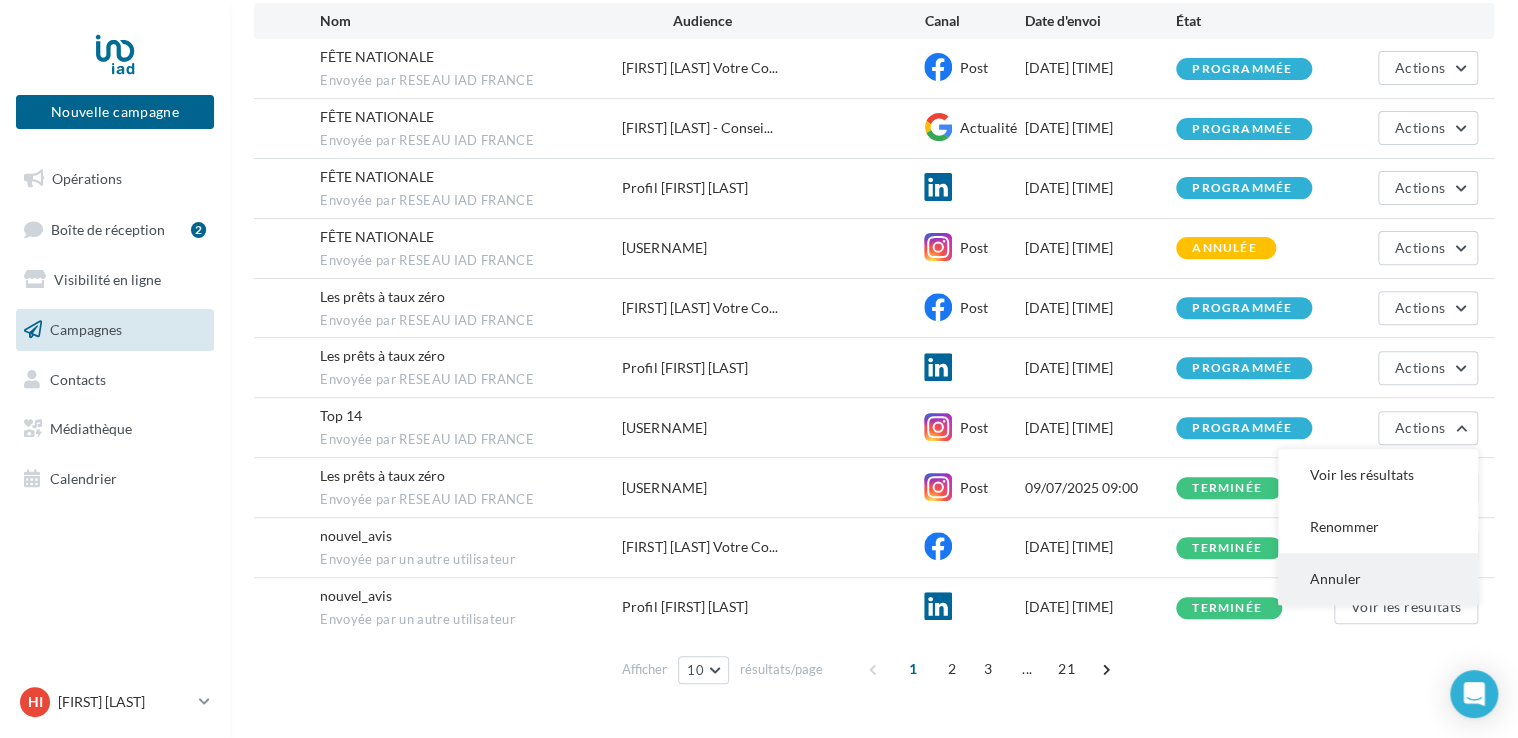 click on "Annuler" at bounding box center (1378, 475) 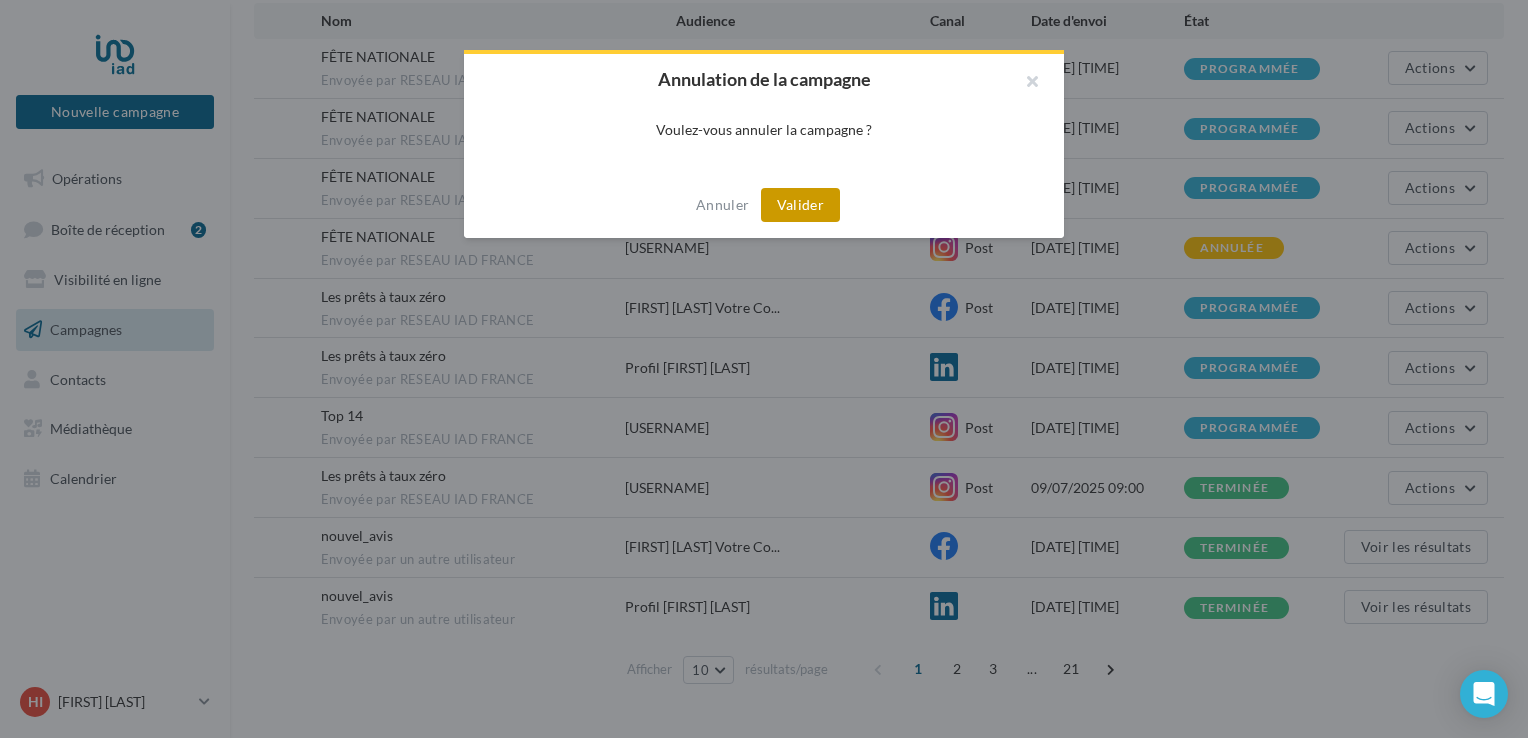 click on "Valider" at bounding box center (800, 205) 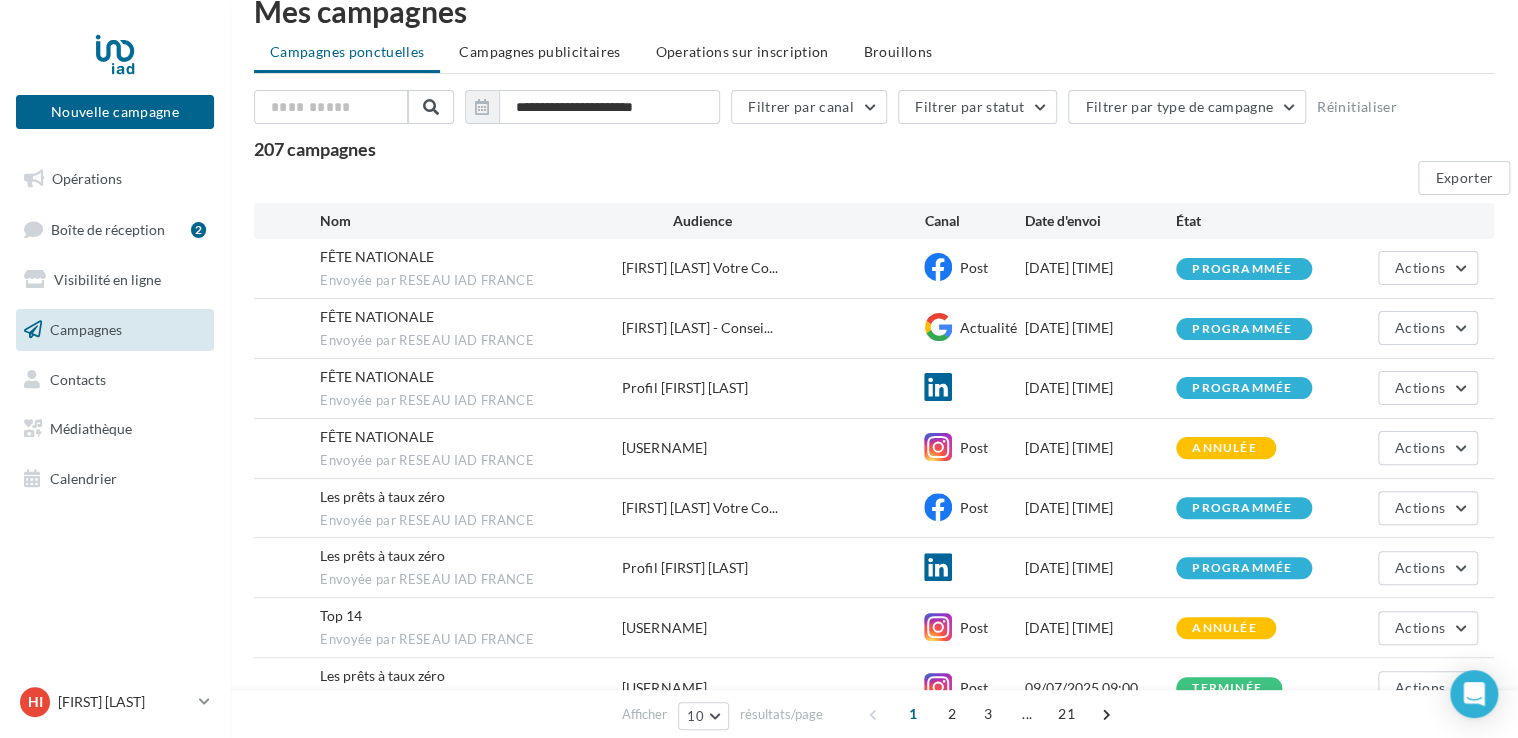 scroll, scrollTop: 0, scrollLeft: 0, axis: both 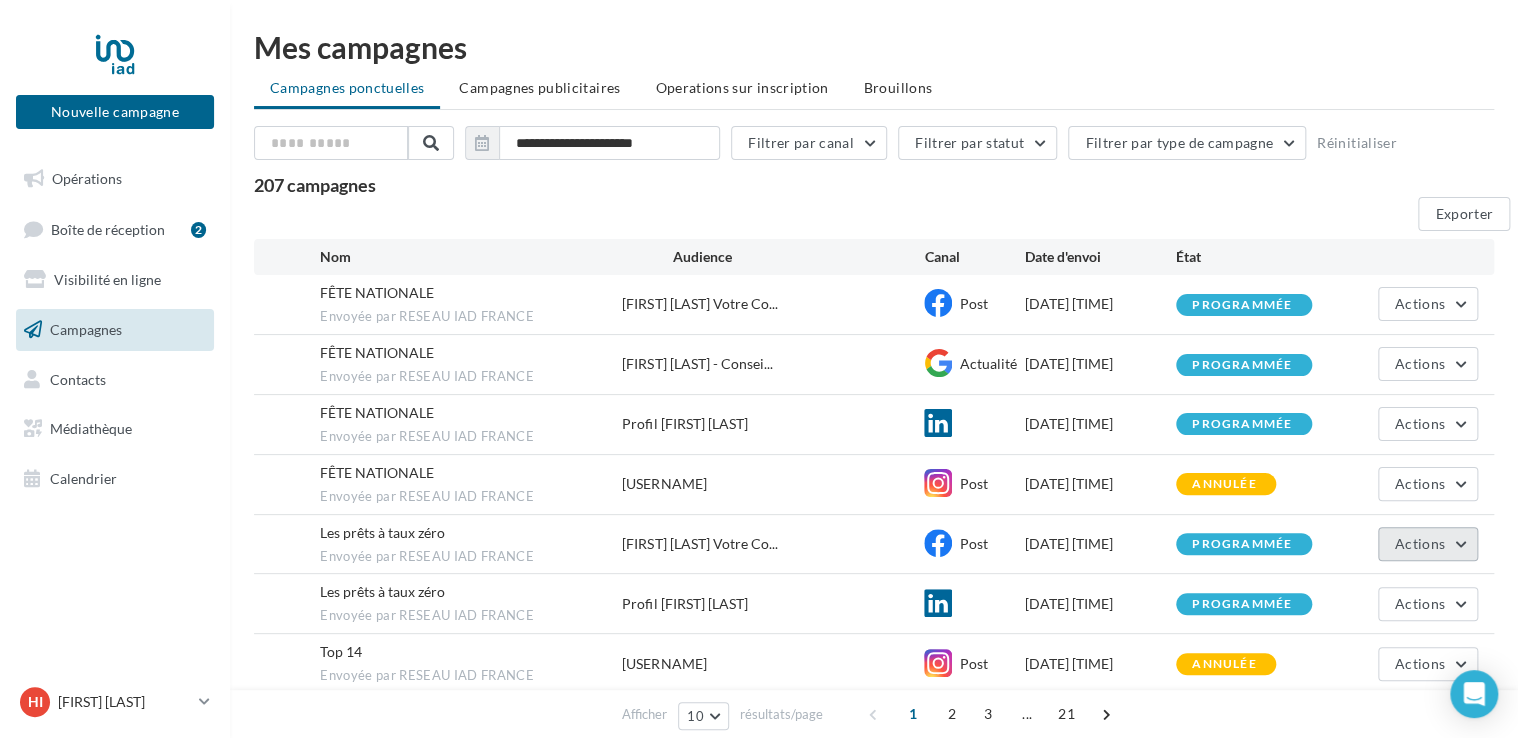 click on "Actions" at bounding box center (1428, 304) 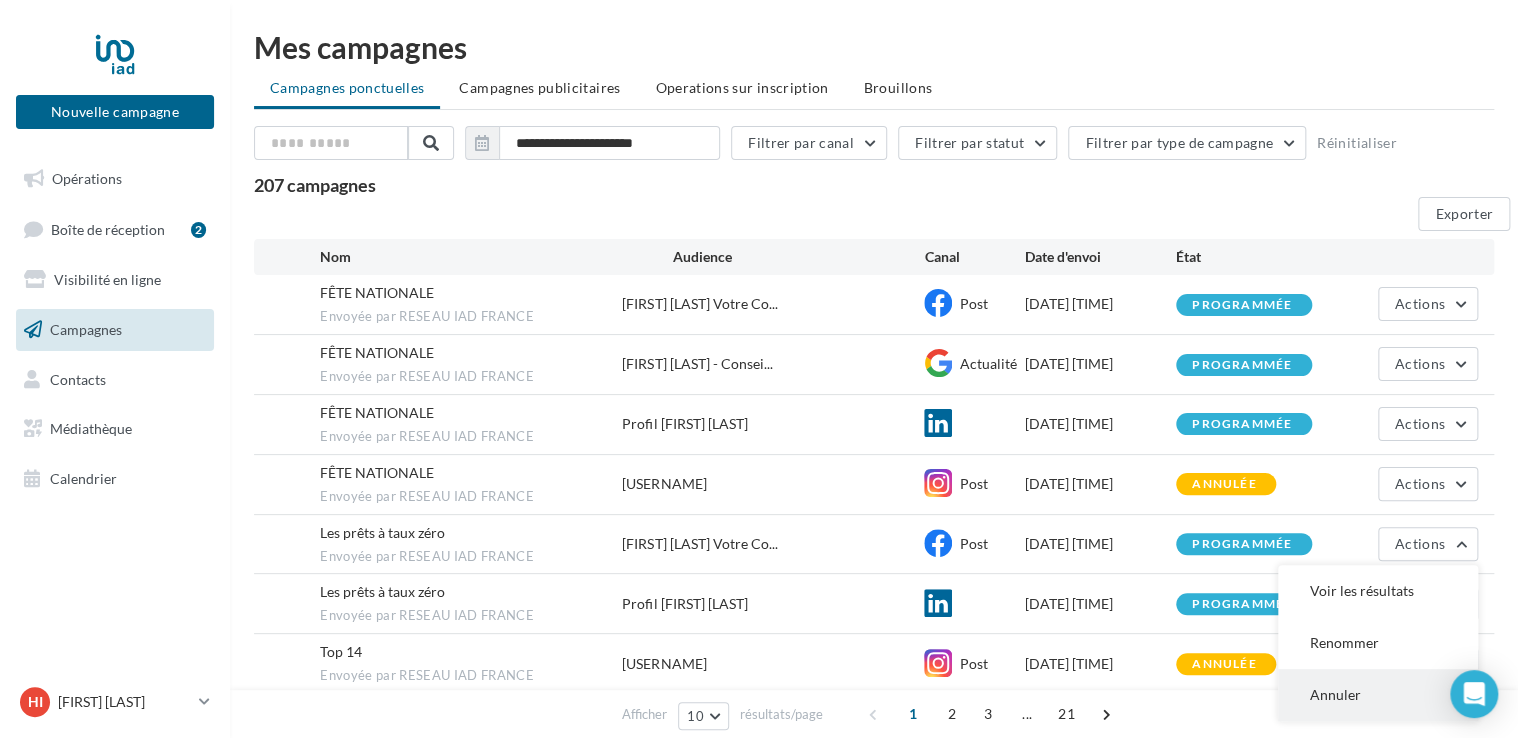 click on "Annuler" at bounding box center [1378, 591] 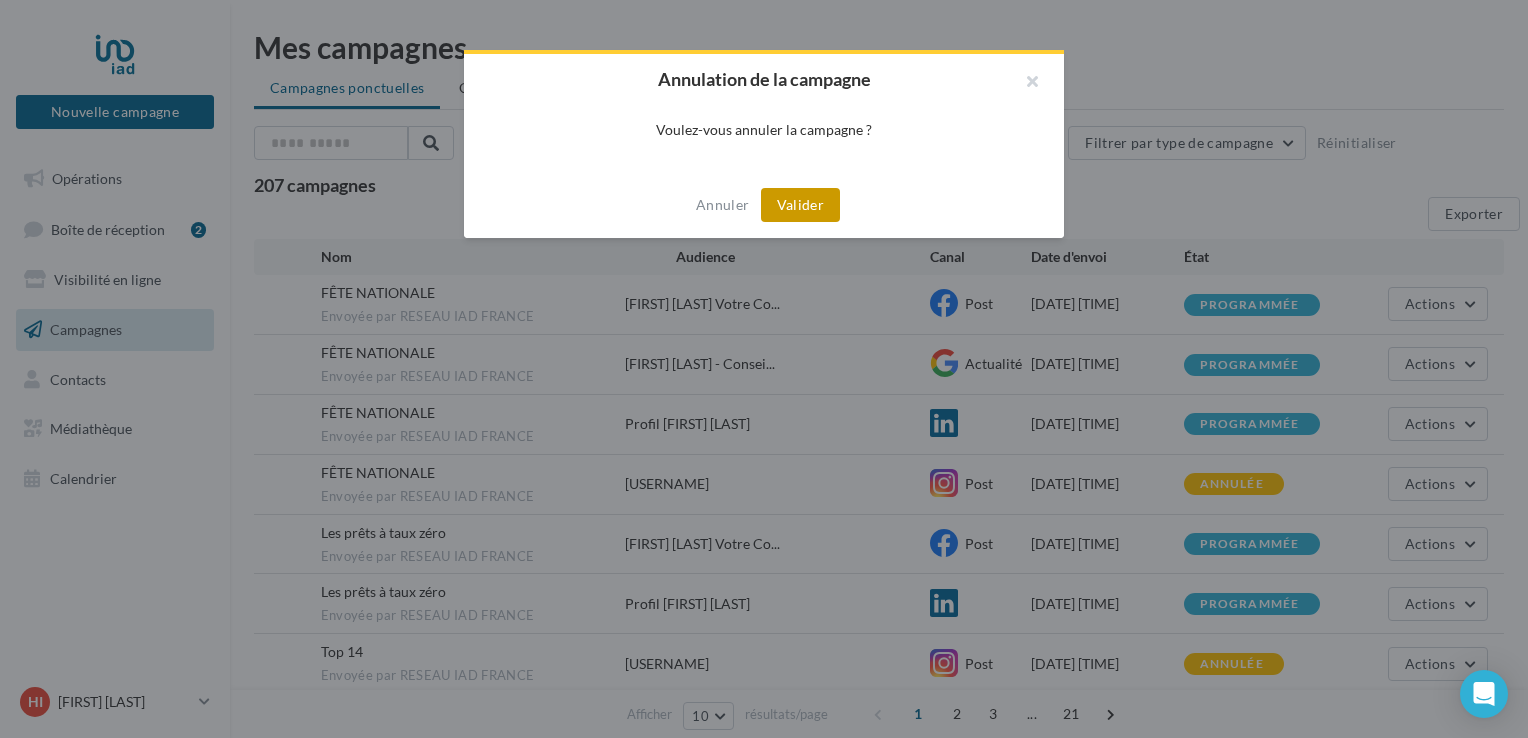 click on "Valider" at bounding box center [800, 205] 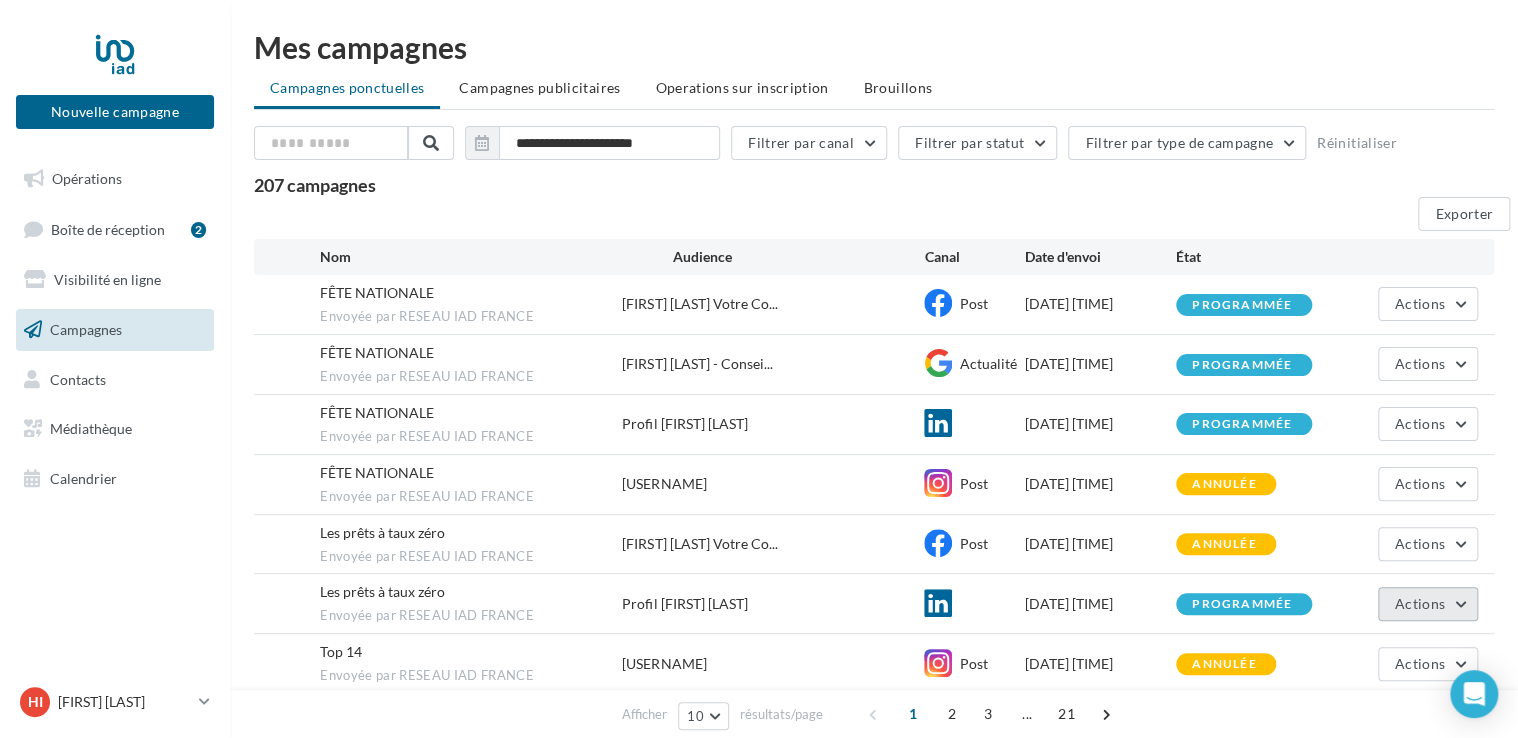 click on "Actions" at bounding box center [1428, 304] 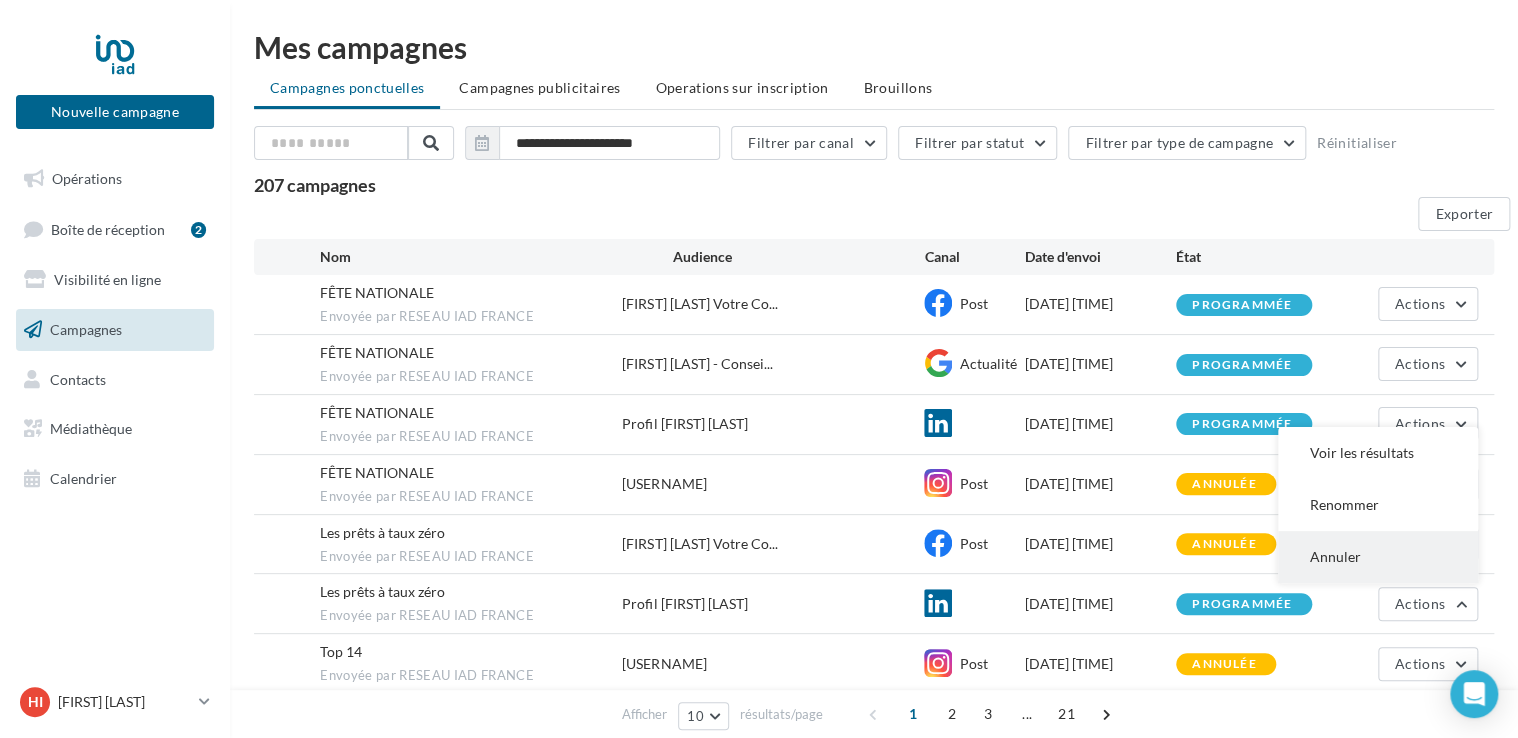 click on "Annuler" at bounding box center [1378, 453] 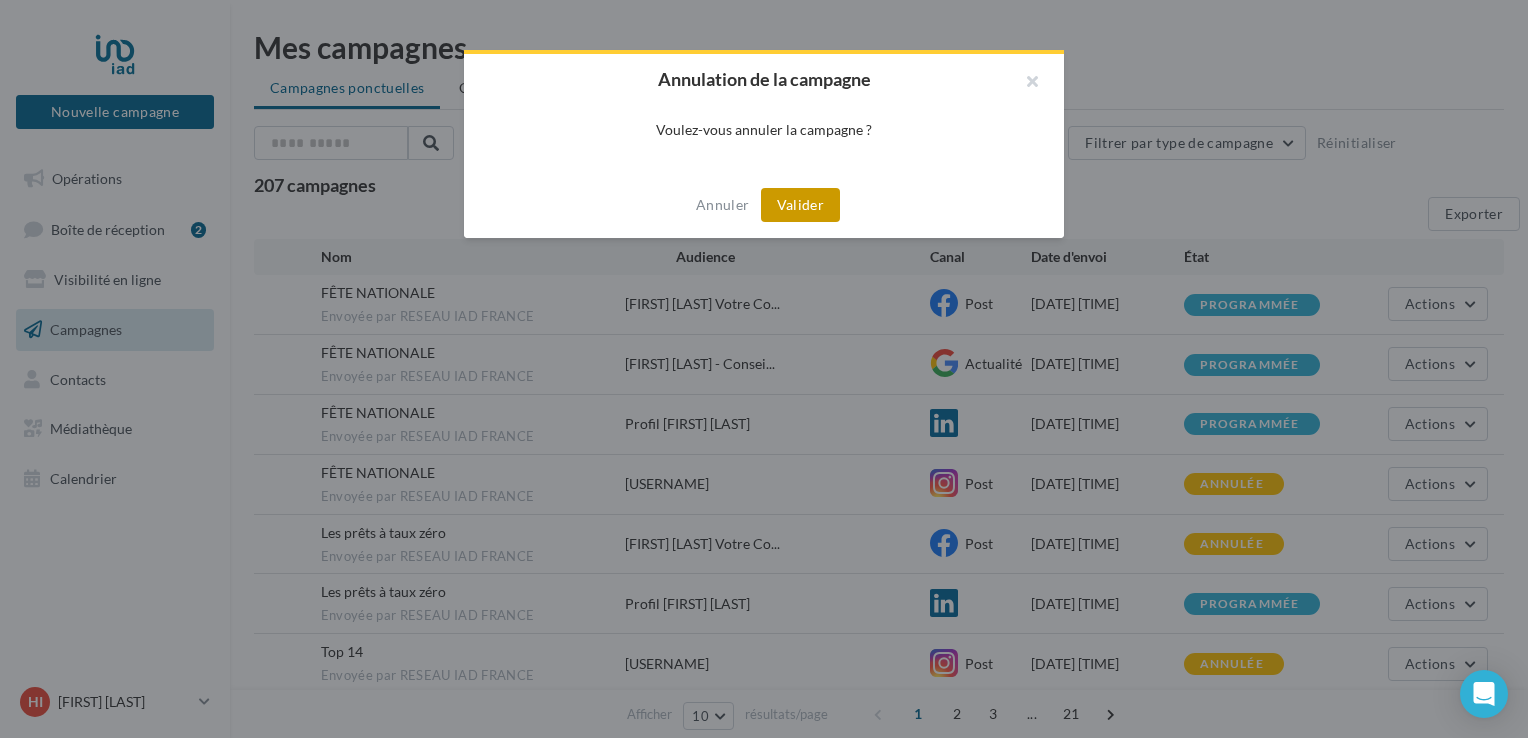 click on "Valider" at bounding box center [800, 205] 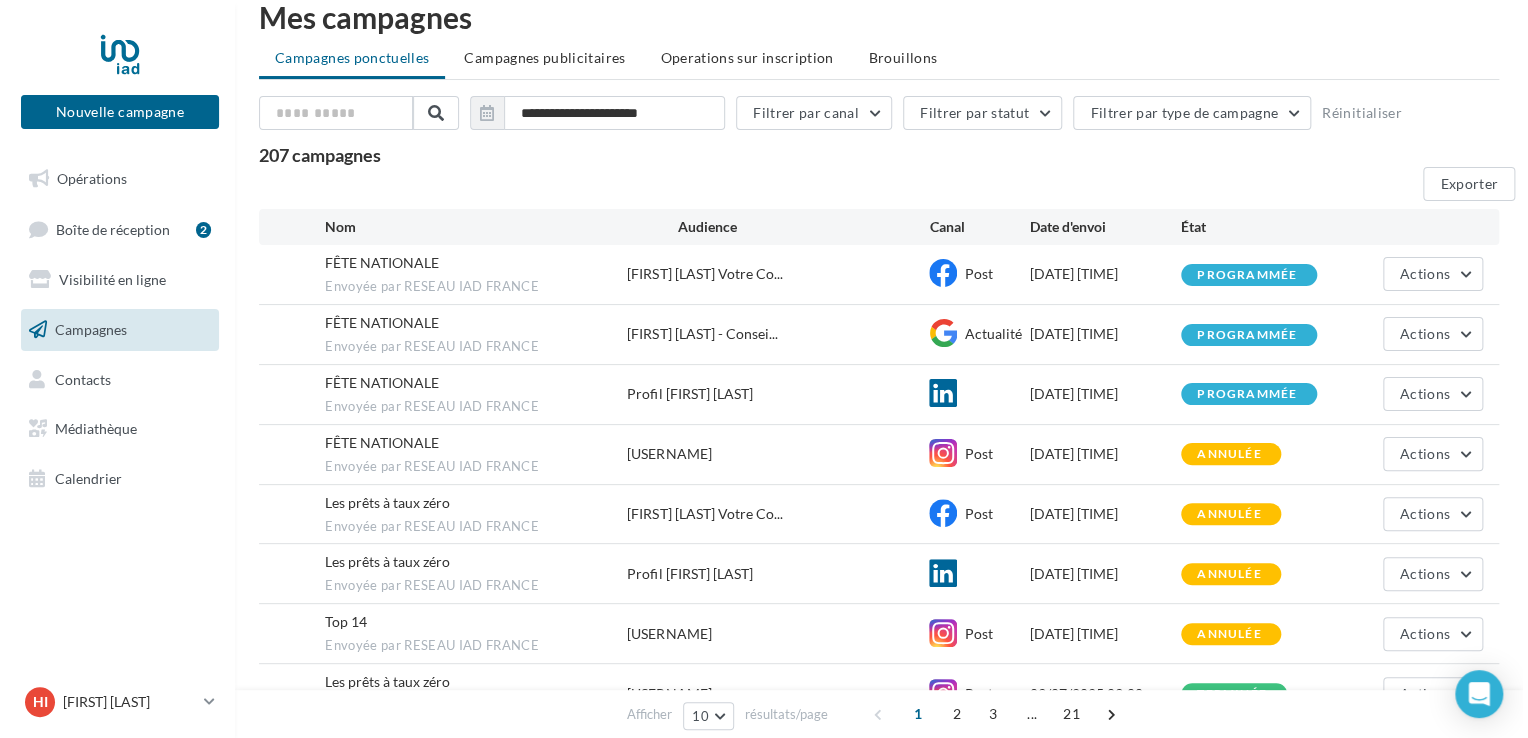 scroll, scrollTop: 0, scrollLeft: 0, axis: both 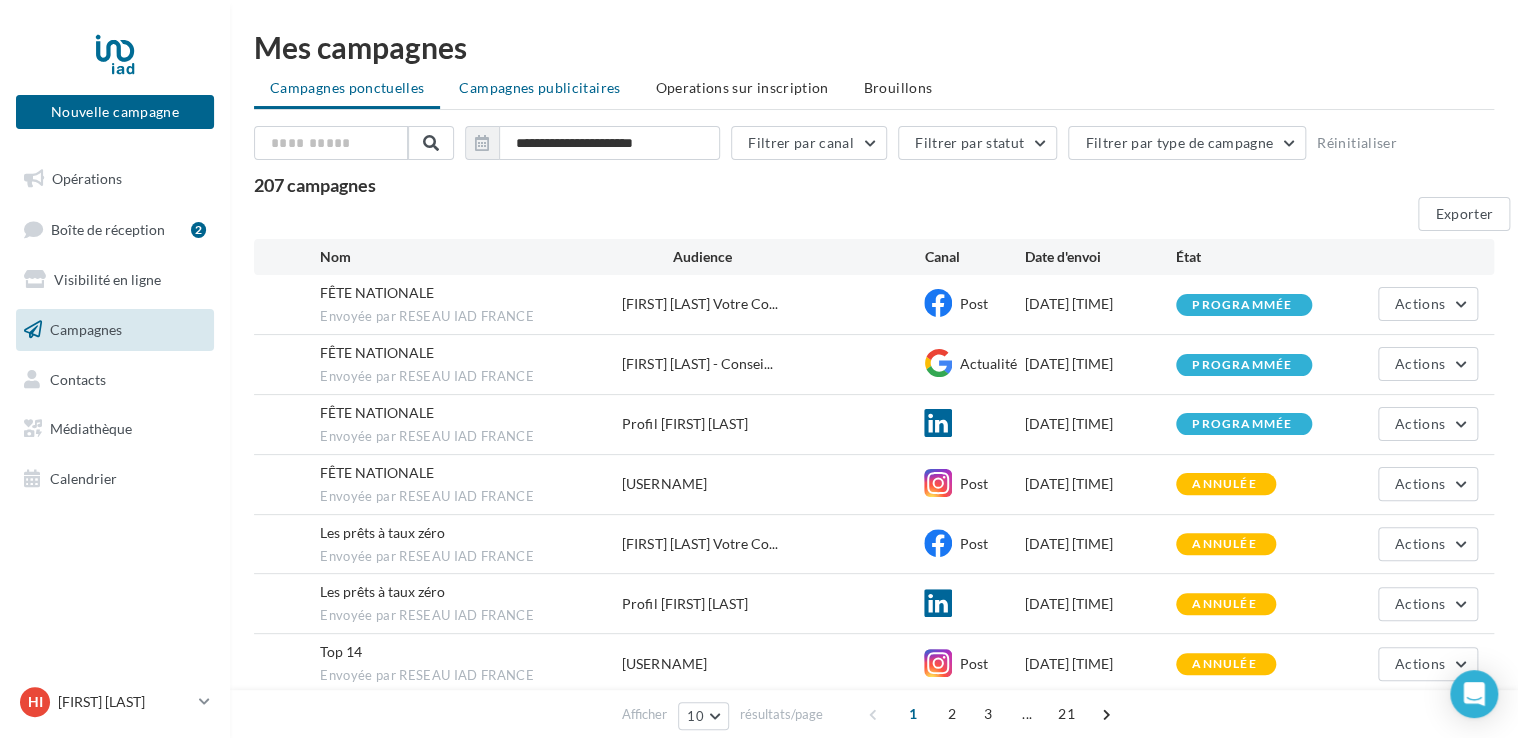 click on "Campagnes publicitaires" at bounding box center (539, 88) 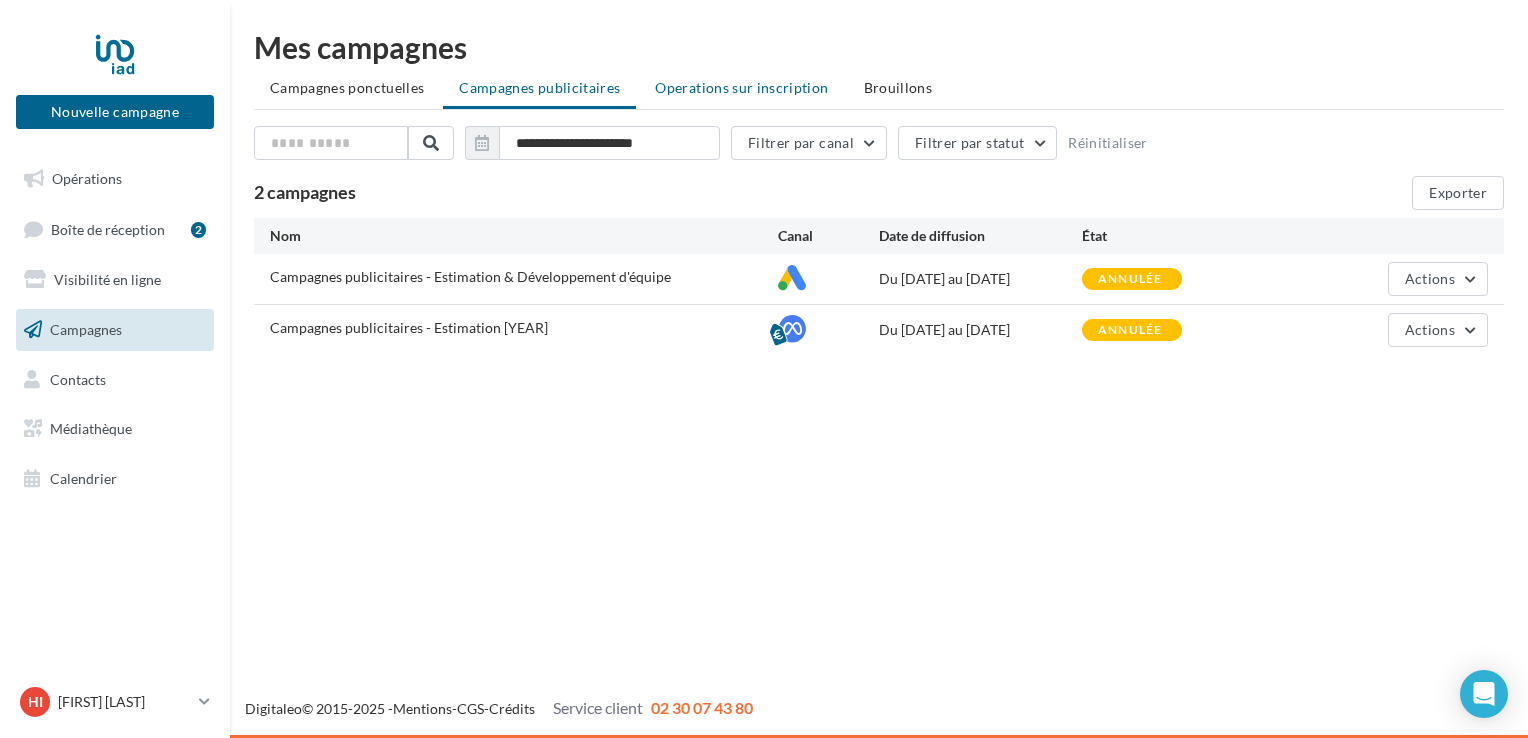 click on "Operations sur inscription" at bounding box center (347, 87) 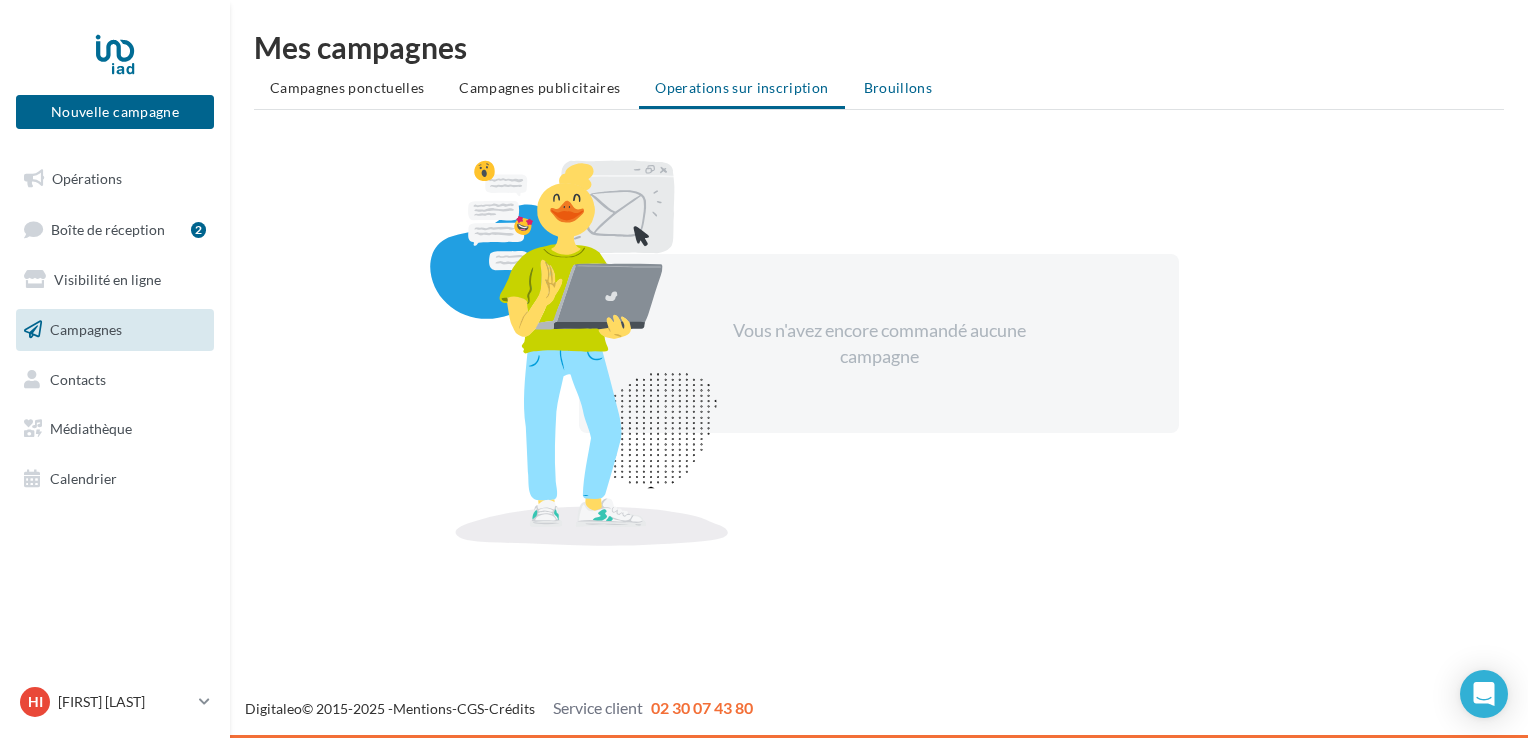 click on "Brouillons" at bounding box center (347, 87) 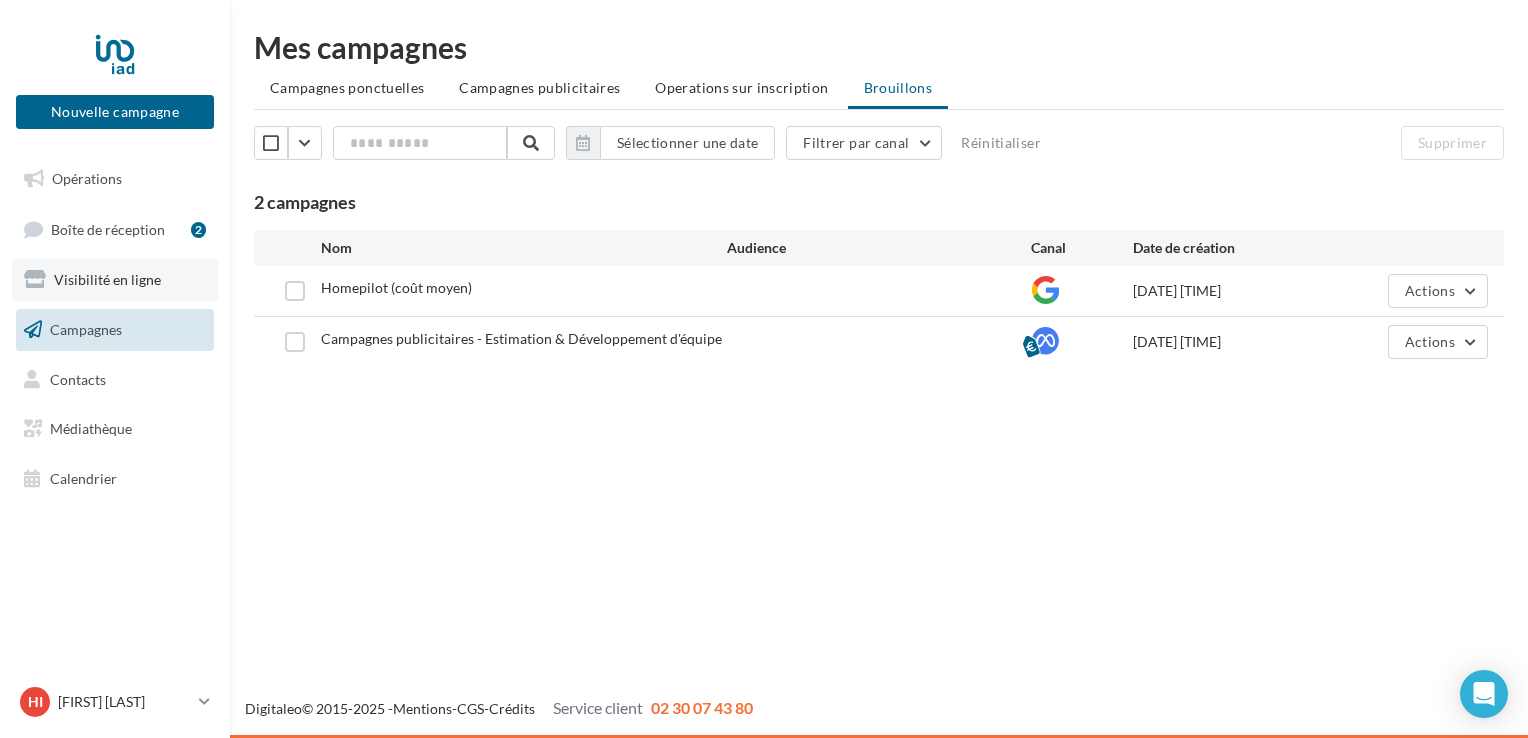 click on "Visibilité en ligne" at bounding box center [107, 279] 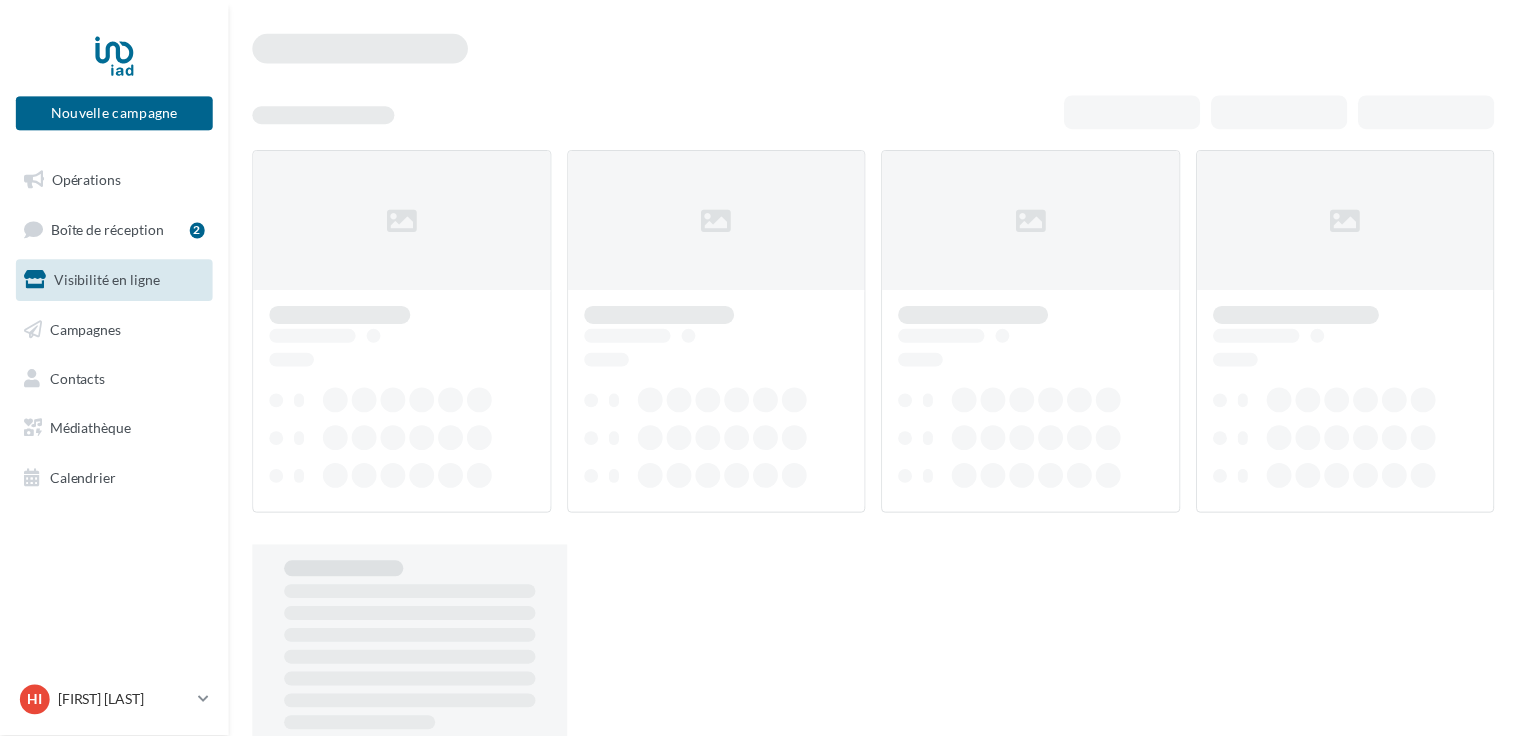 scroll, scrollTop: 0, scrollLeft: 0, axis: both 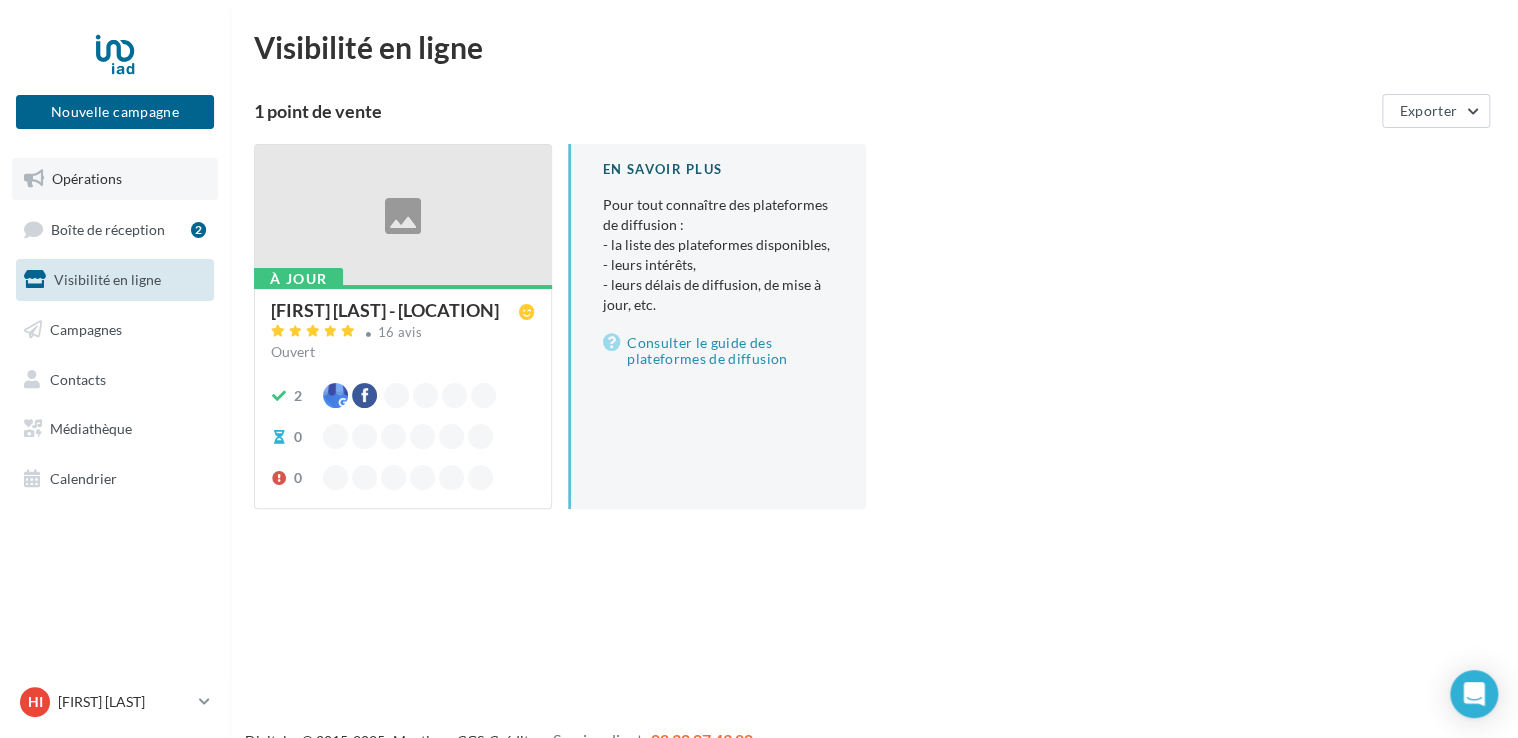 click on "Opérations" at bounding box center [87, 178] 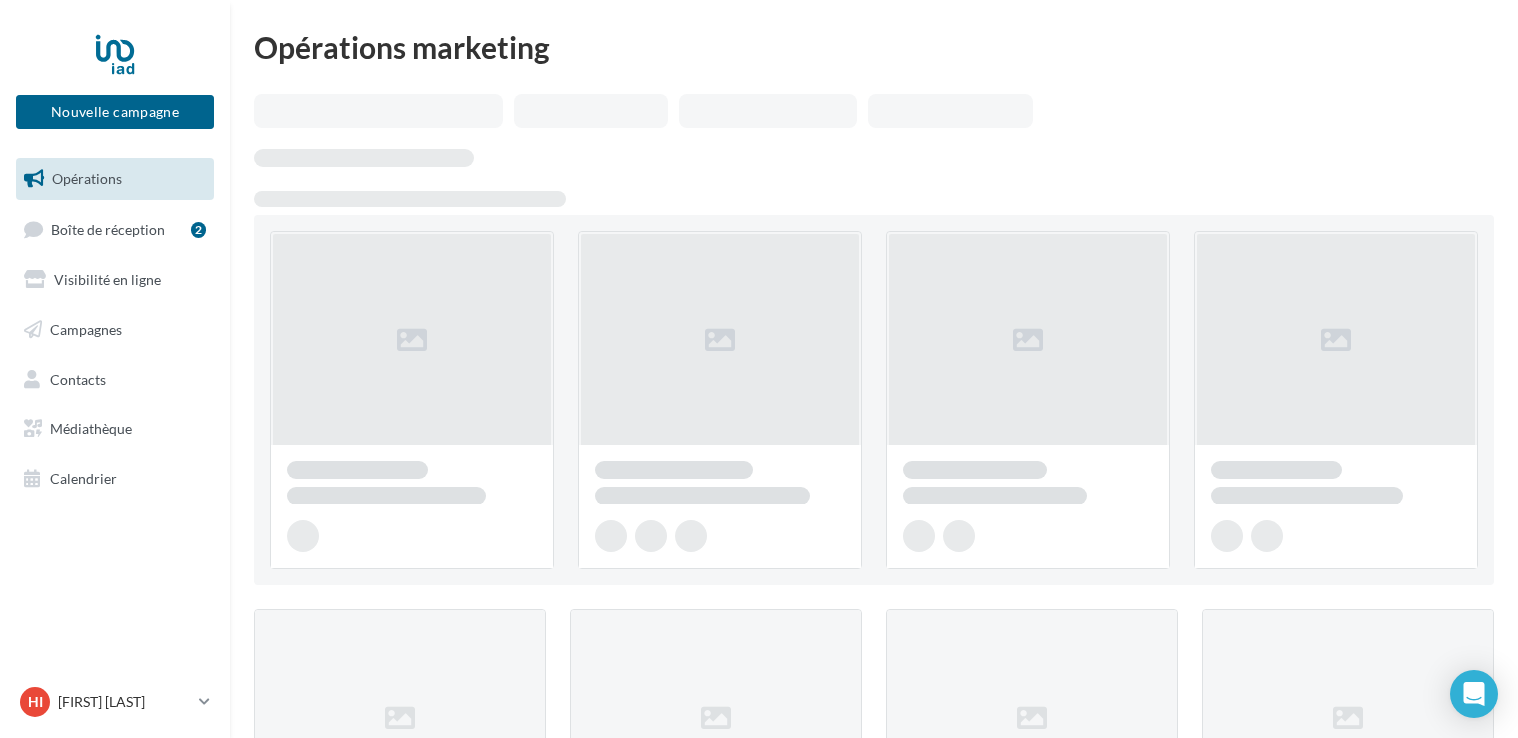 scroll, scrollTop: 0, scrollLeft: 0, axis: both 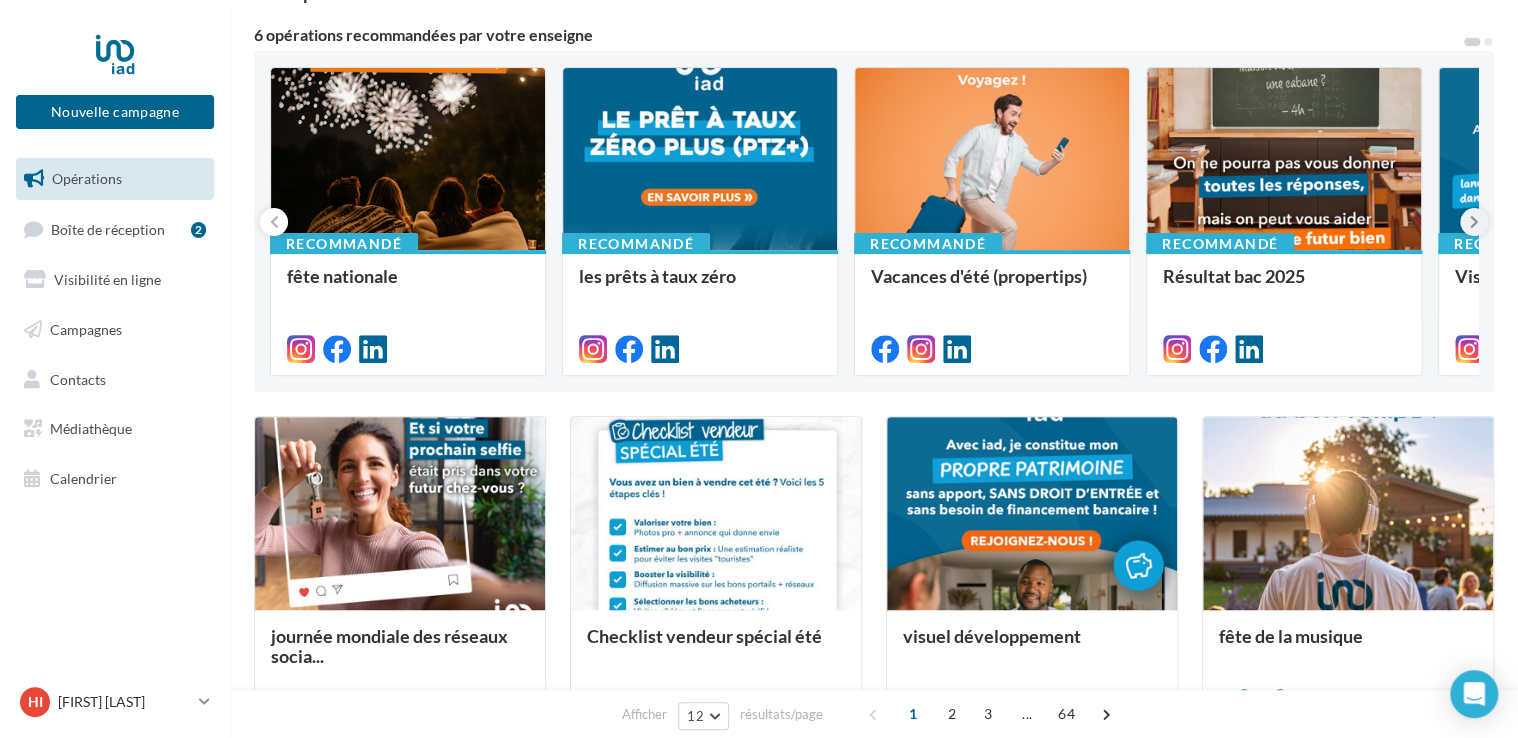 click at bounding box center [1474, 222] 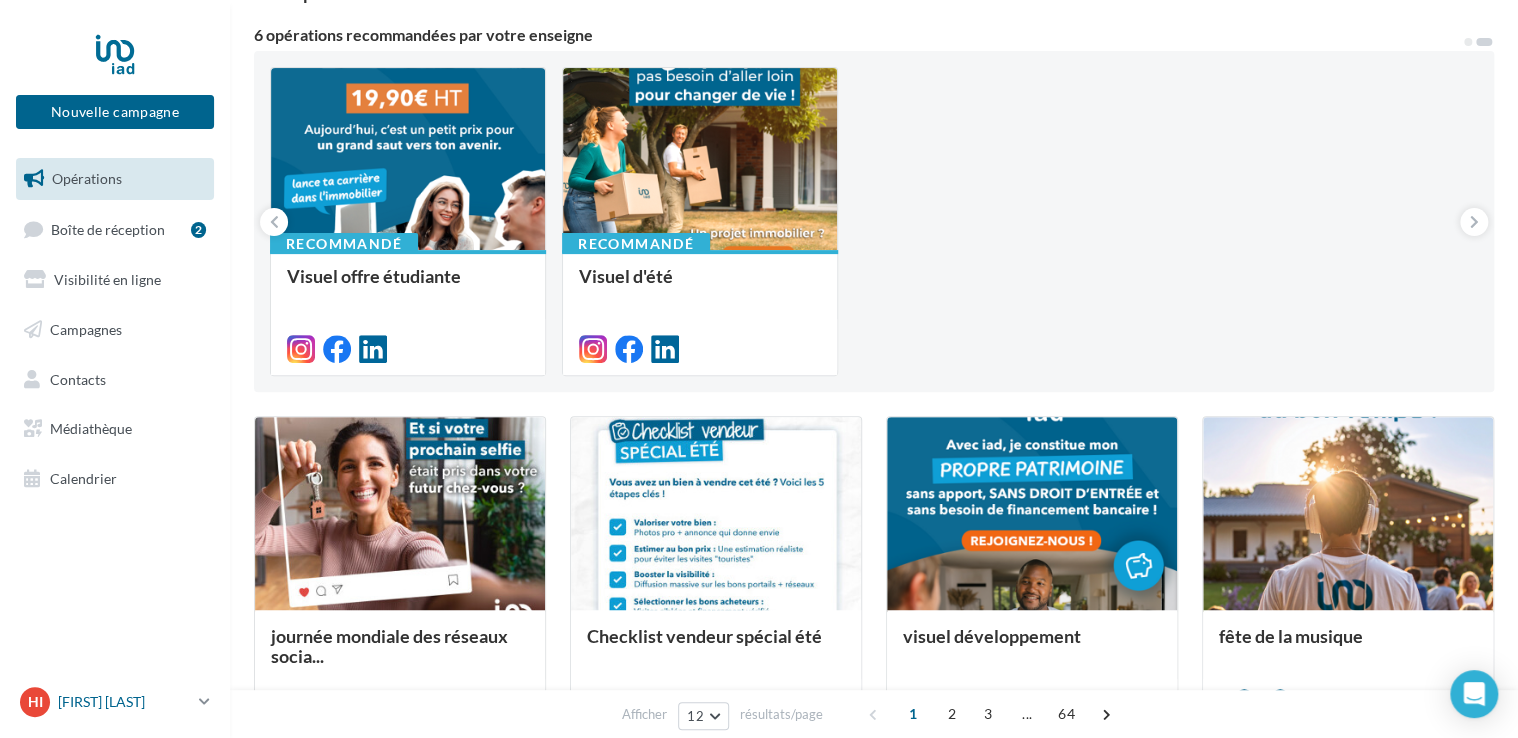 click on "[FIRST] [LAST]" at bounding box center [124, 702] 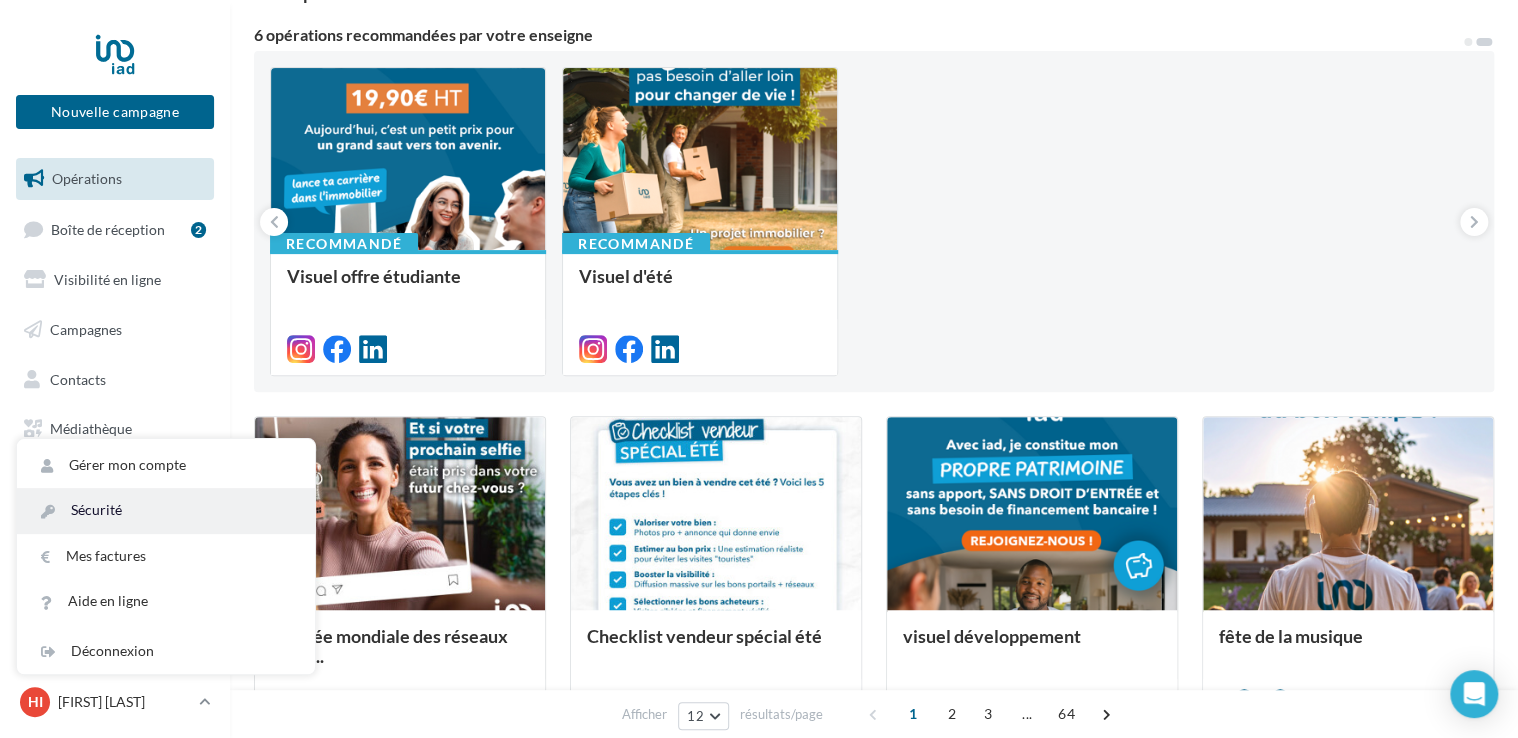 click on "Sécurité" at bounding box center (166, 510) 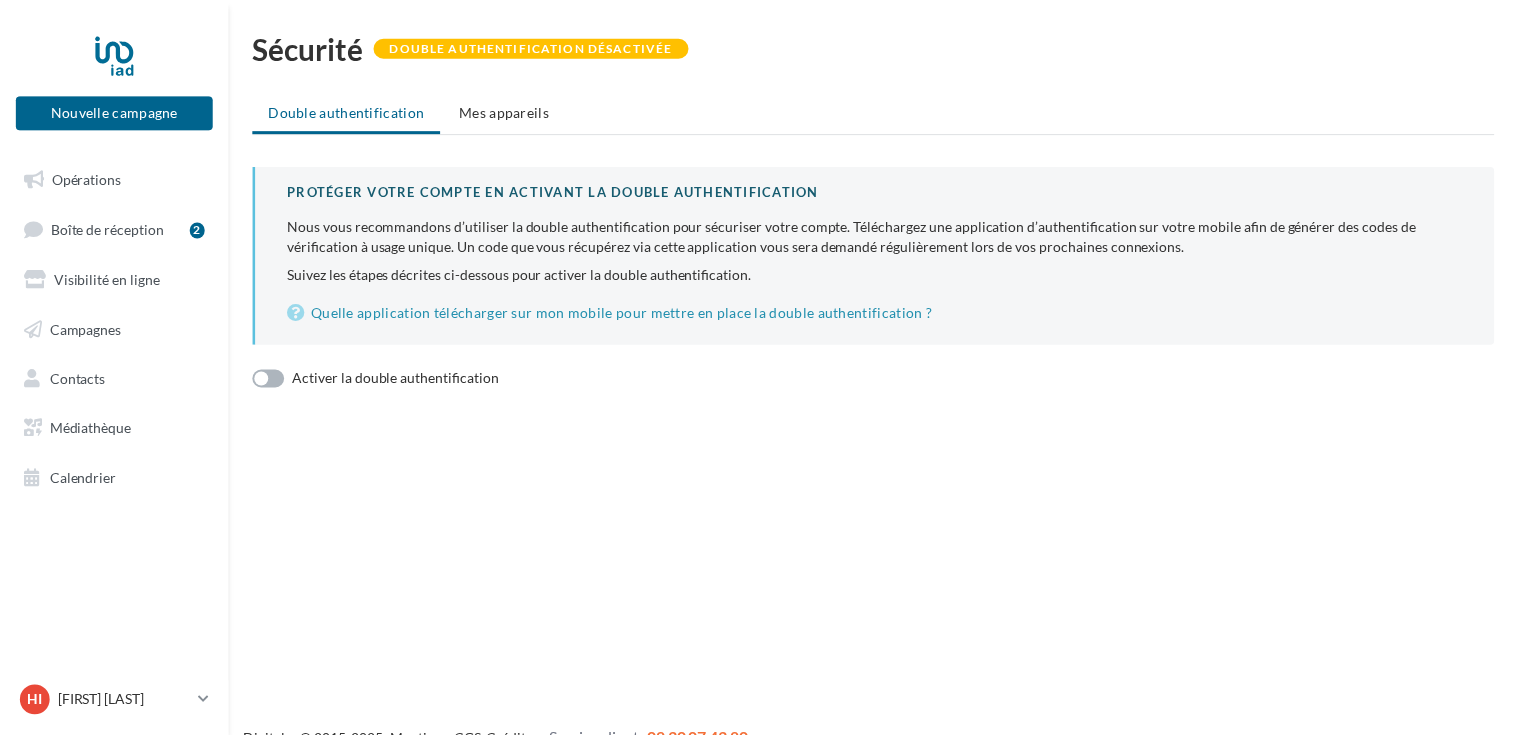 scroll, scrollTop: 0, scrollLeft: 0, axis: both 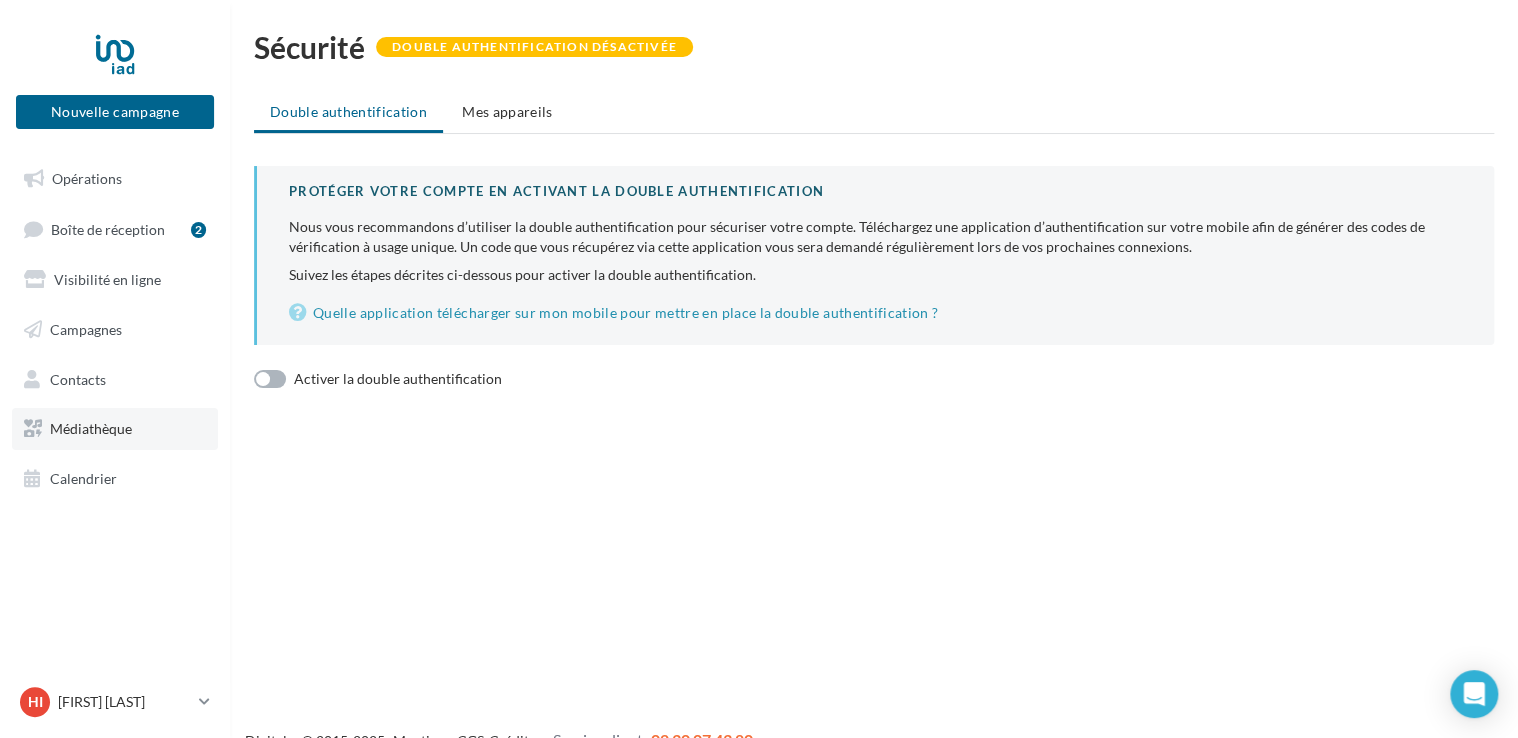 click on "Médiathèque" at bounding box center [115, 429] 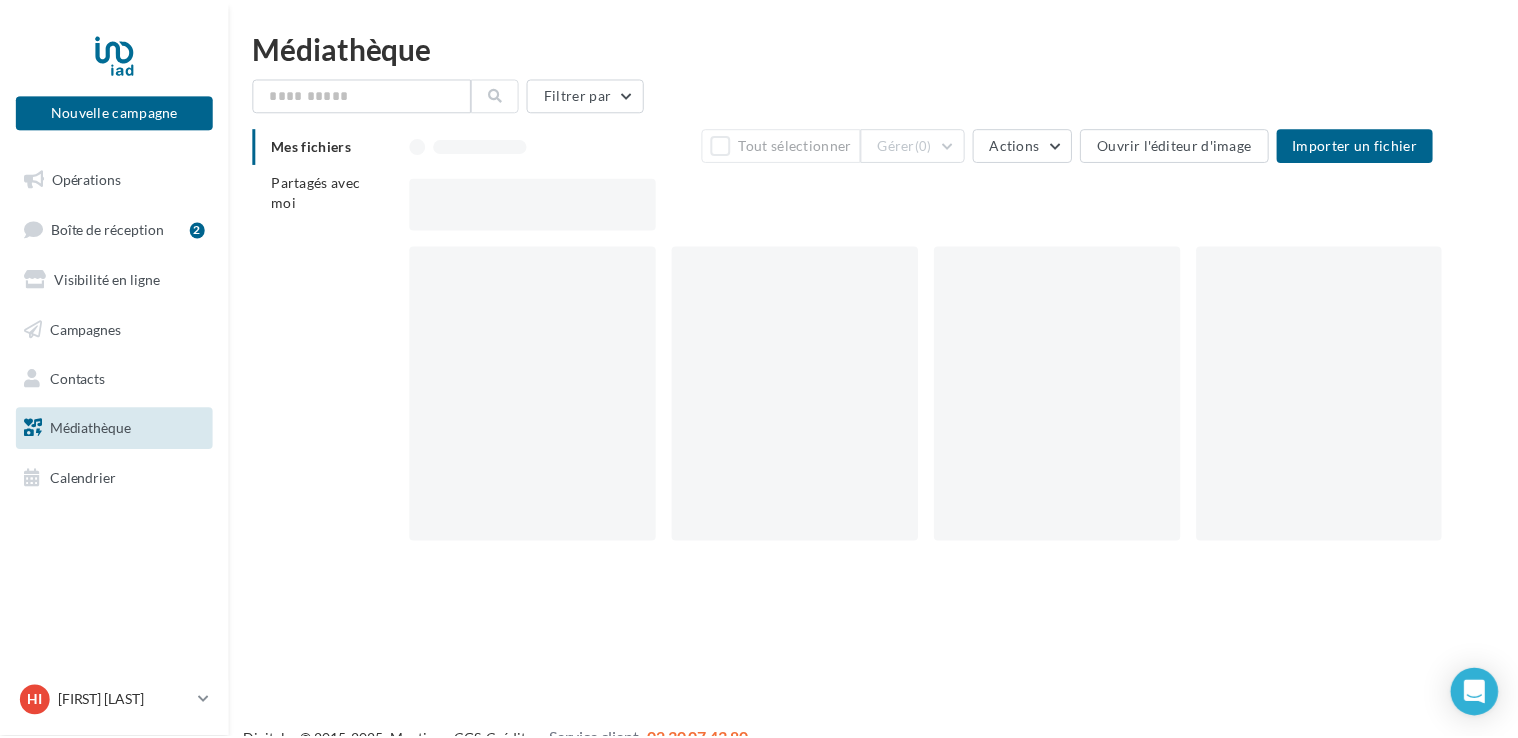 scroll, scrollTop: 0, scrollLeft: 0, axis: both 